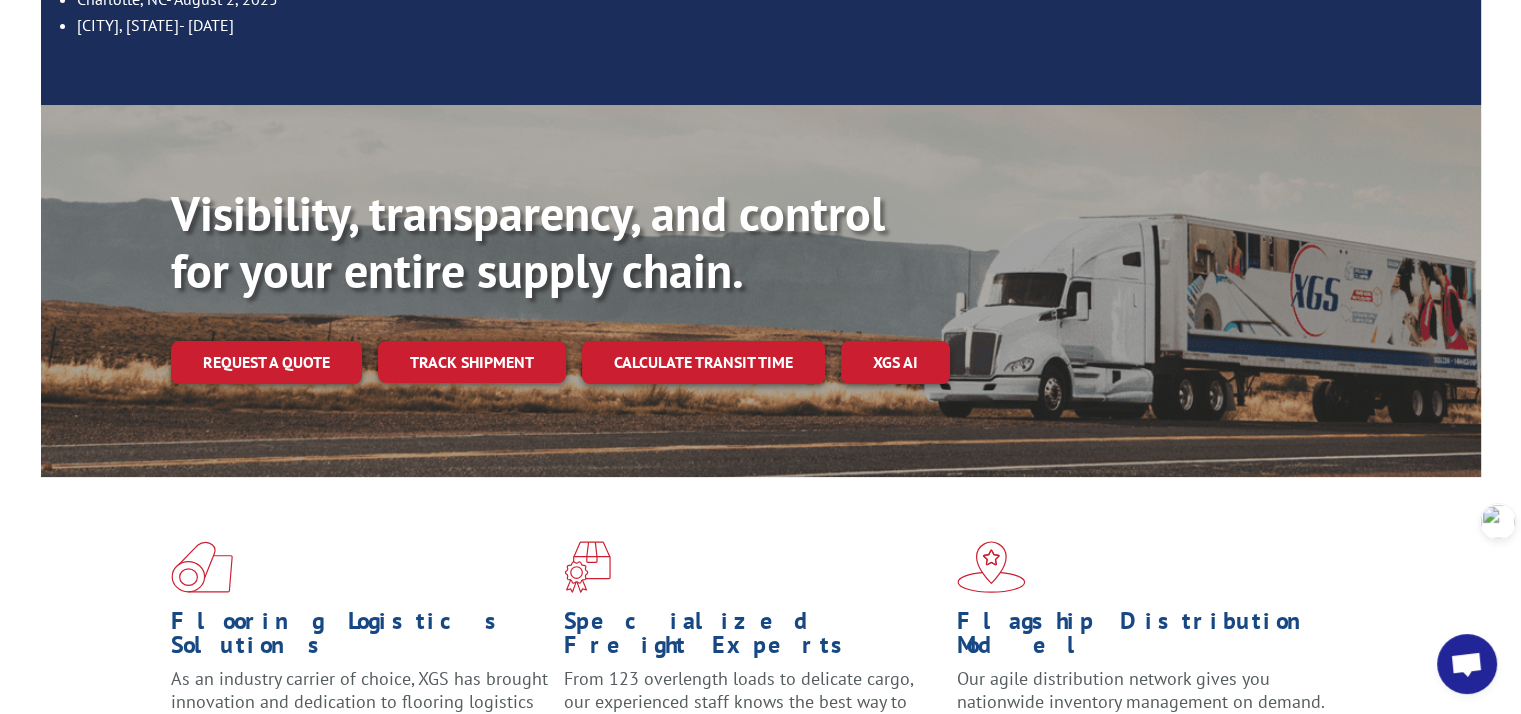 scroll, scrollTop: 400, scrollLeft: 0, axis: vertical 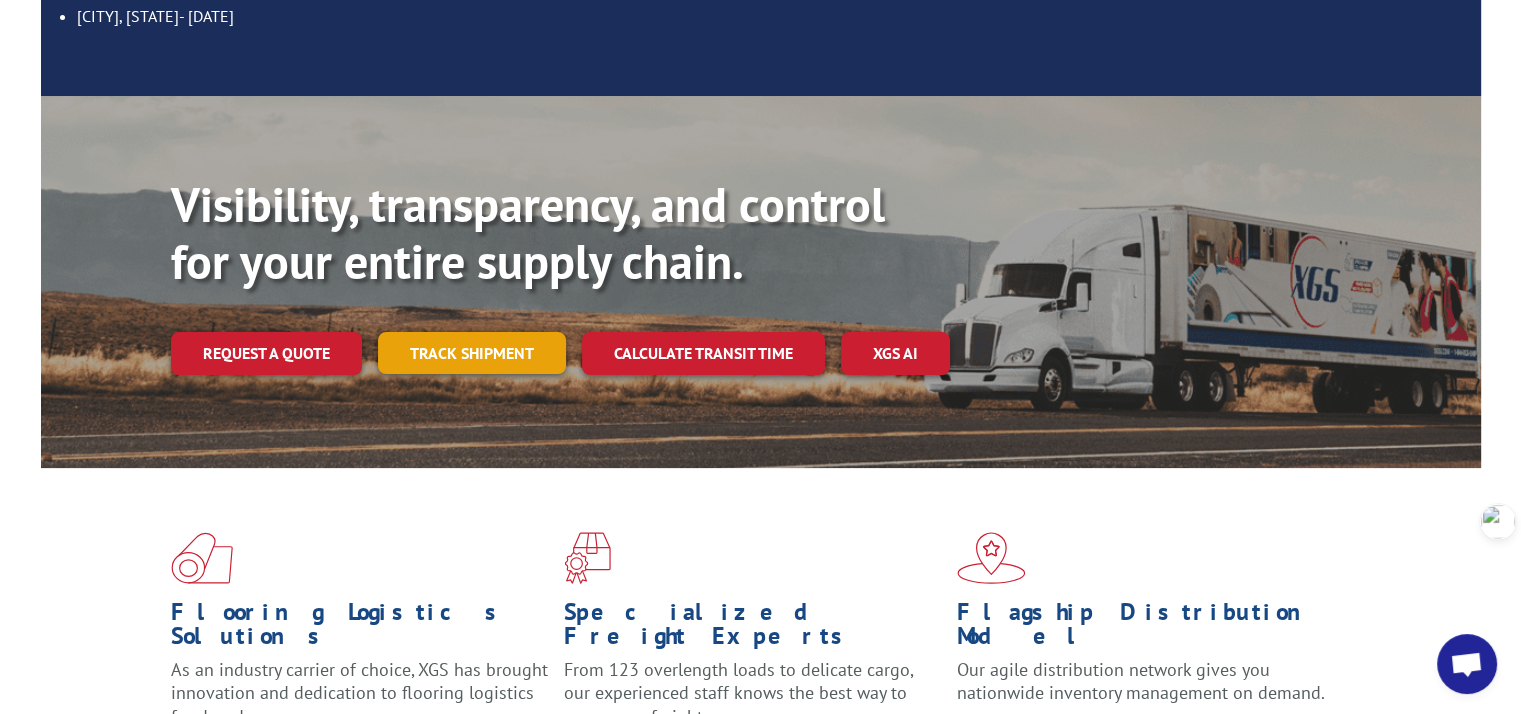 click on "Track shipment" at bounding box center (472, 353) 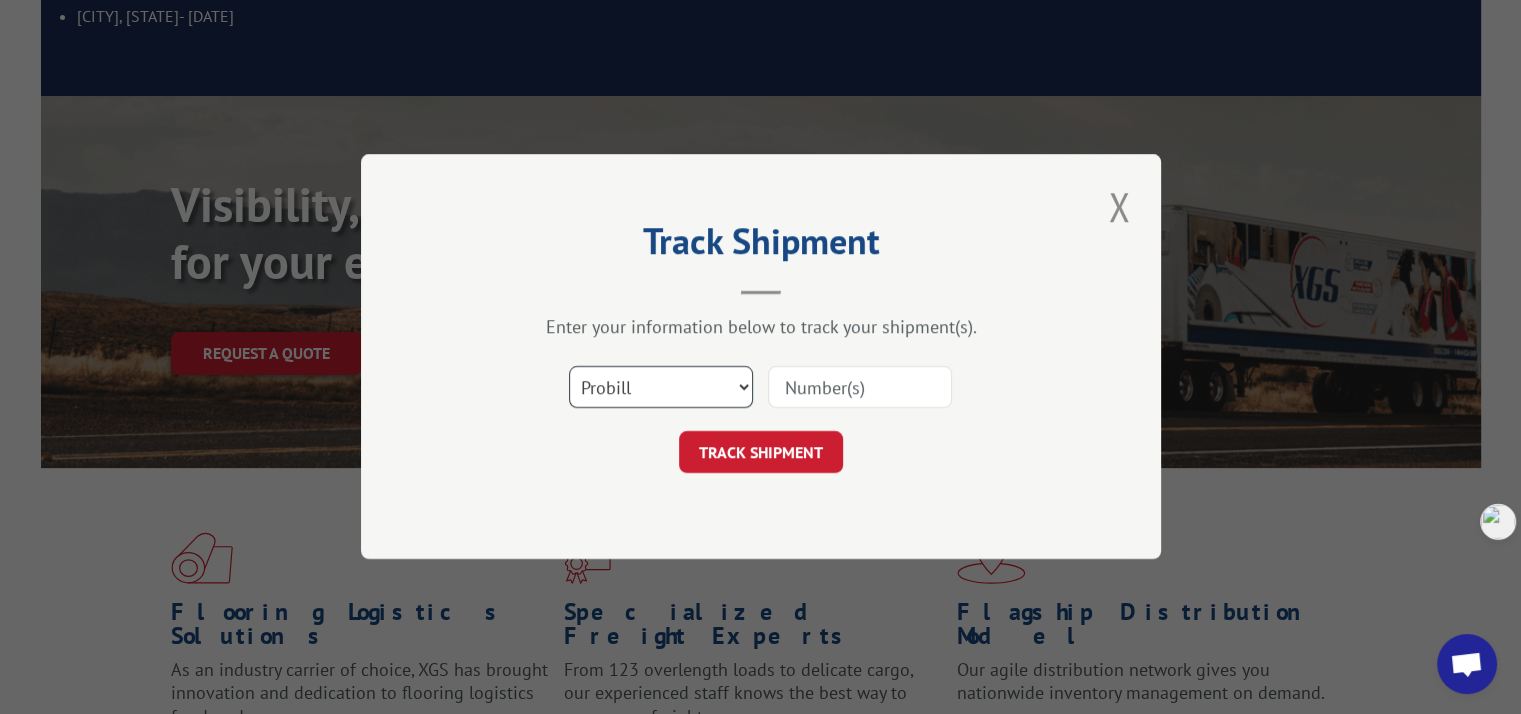 drag, startPoint x: 657, startPoint y: 382, endPoint x: 660, endPoint y: 399, distance: 17.262676 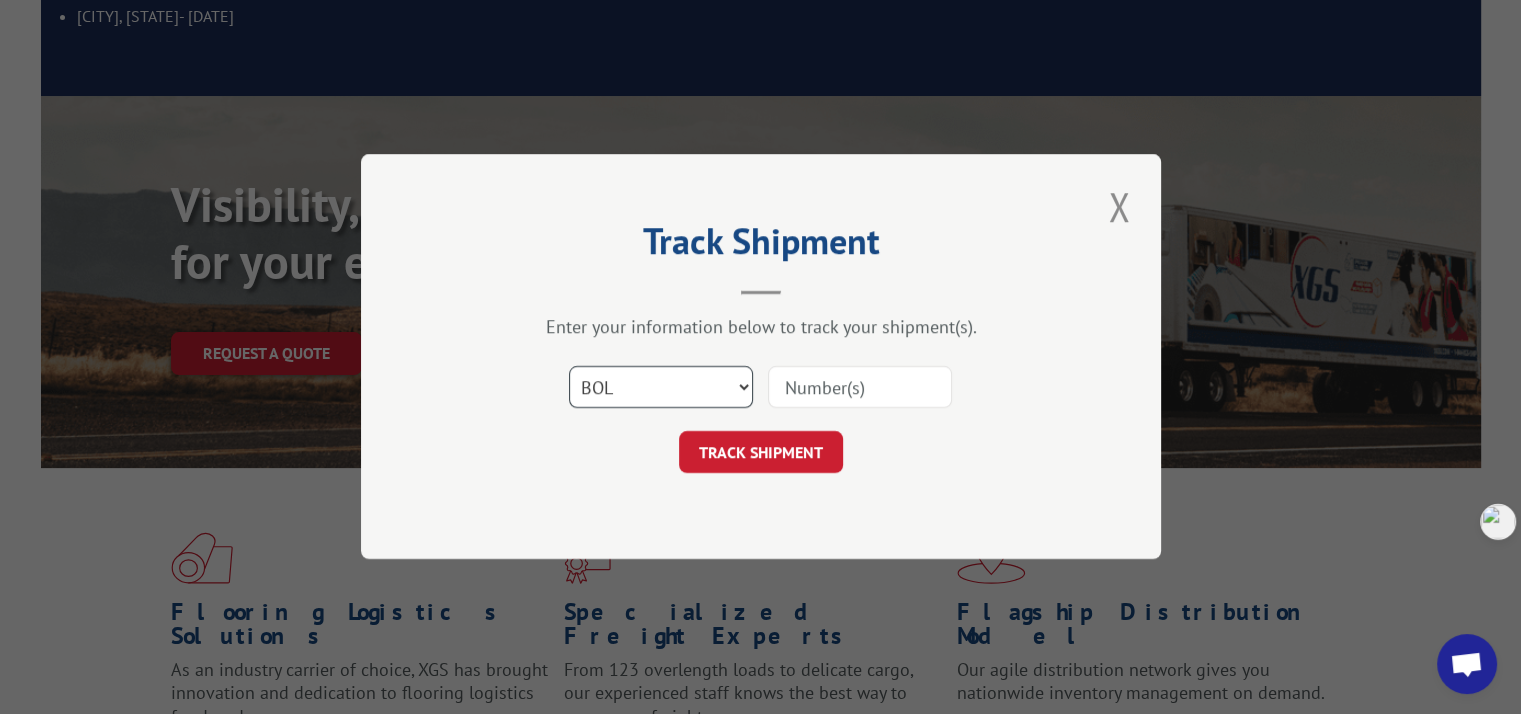 click on "Select category... Probill BOL PO" at bounding box center [661, 388] 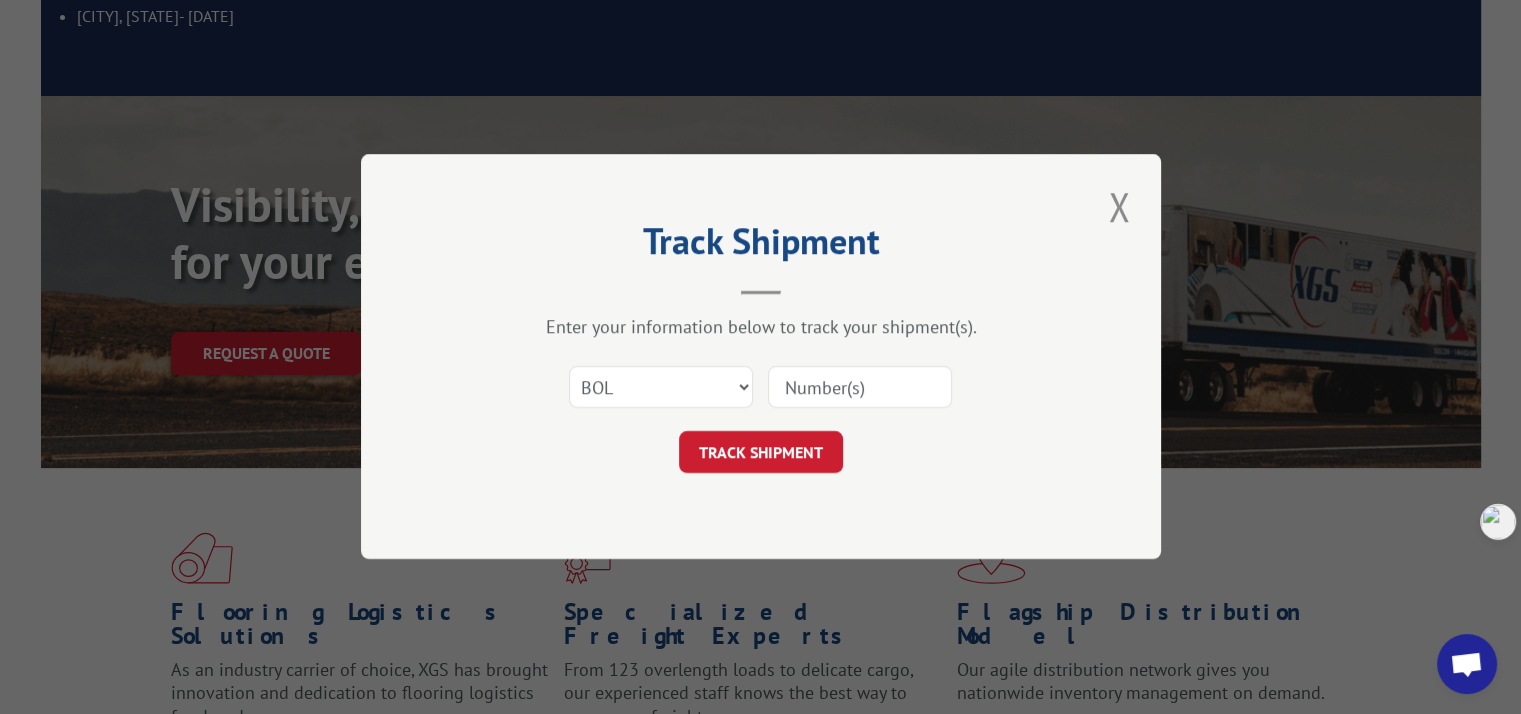 click at bounding box center [860, 388] 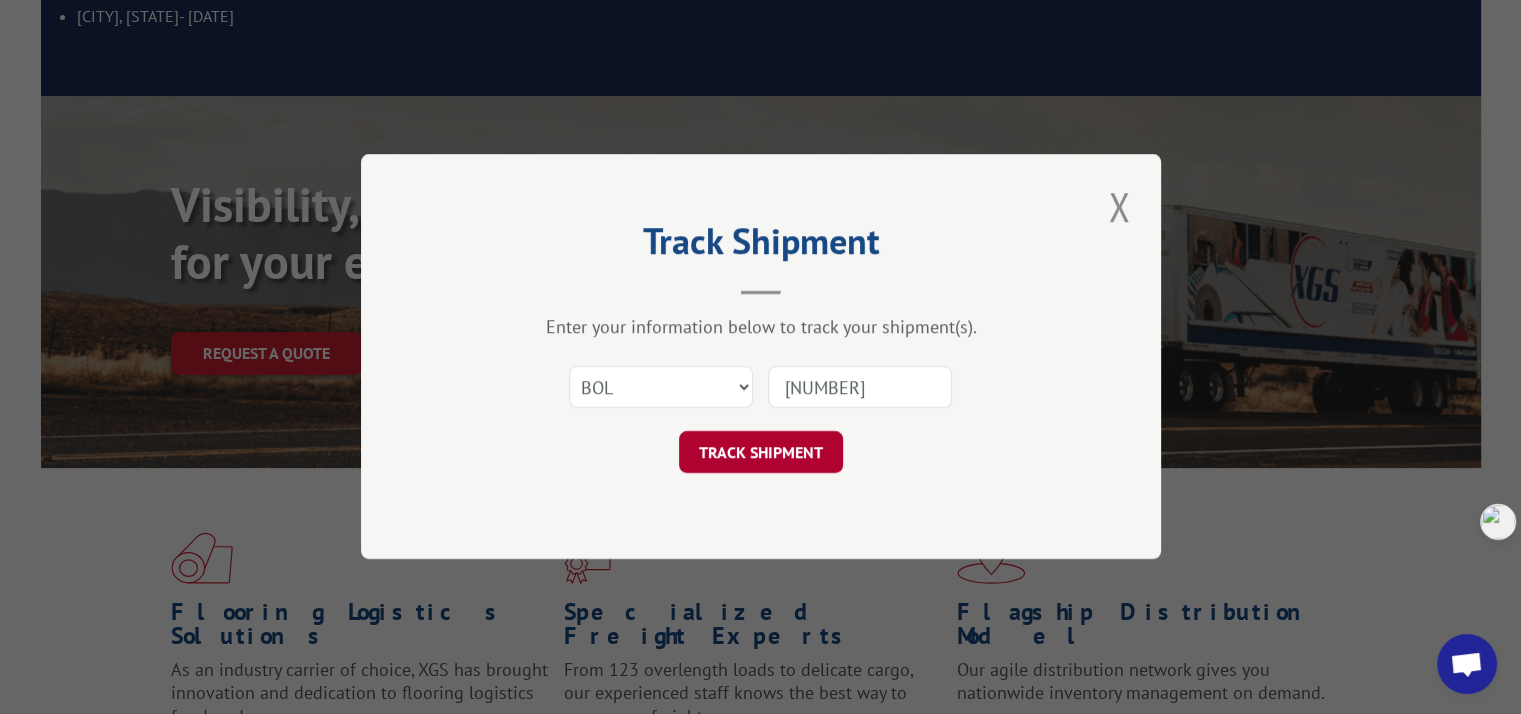 type on "[NUMBER]" 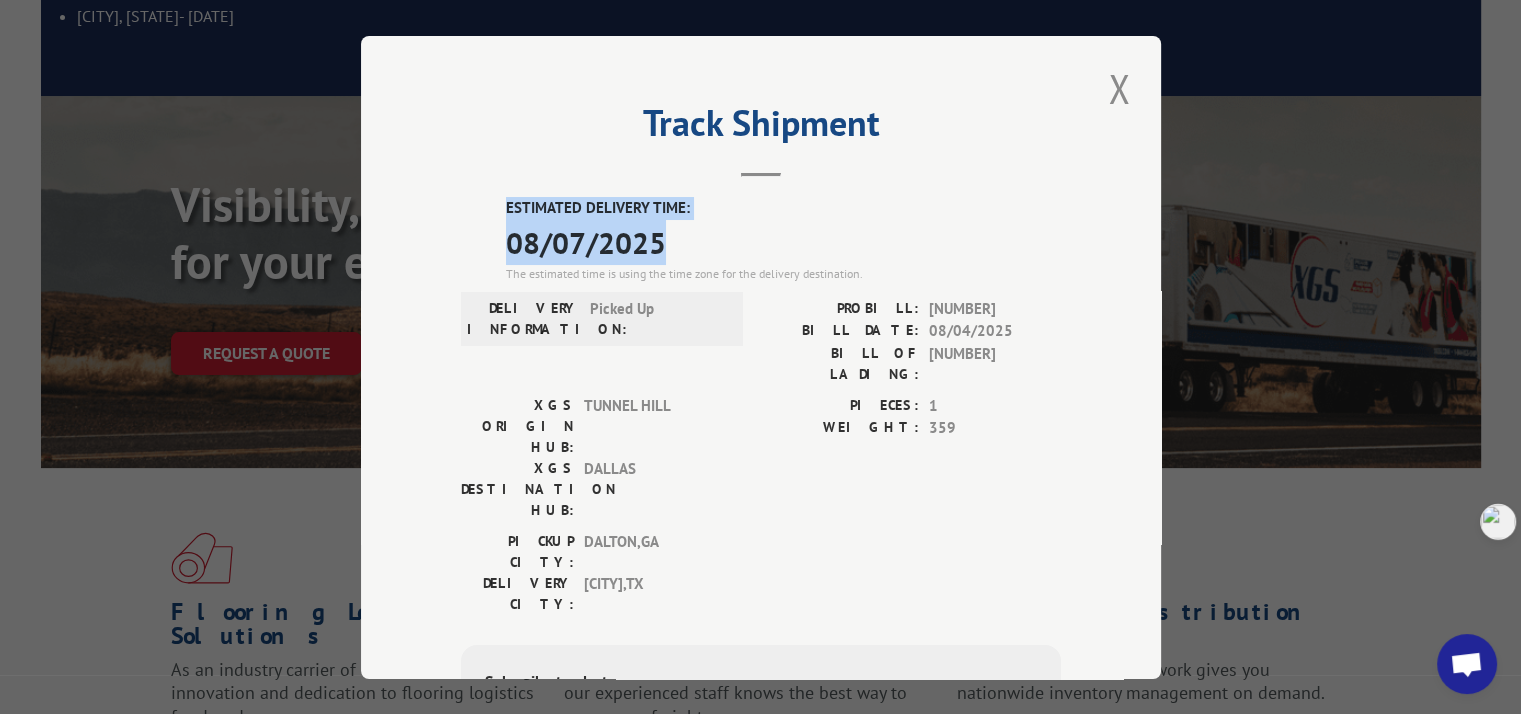 drag, startPoint x: 499, startPoint y: 202, endPoint x: 662, endPoint y: 239, distance: 167.14664 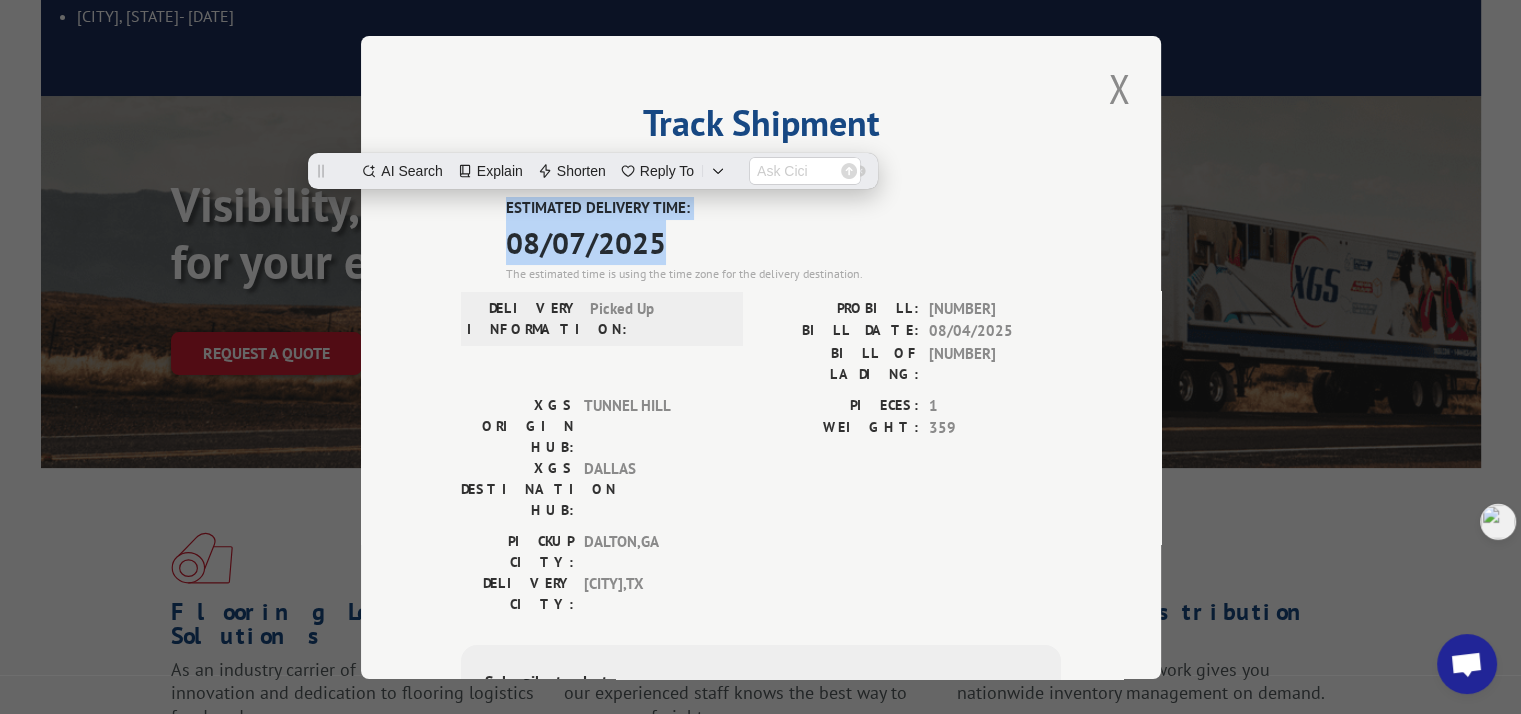scroll, scrollTop: 0, scrollLeft: 0, axis: both 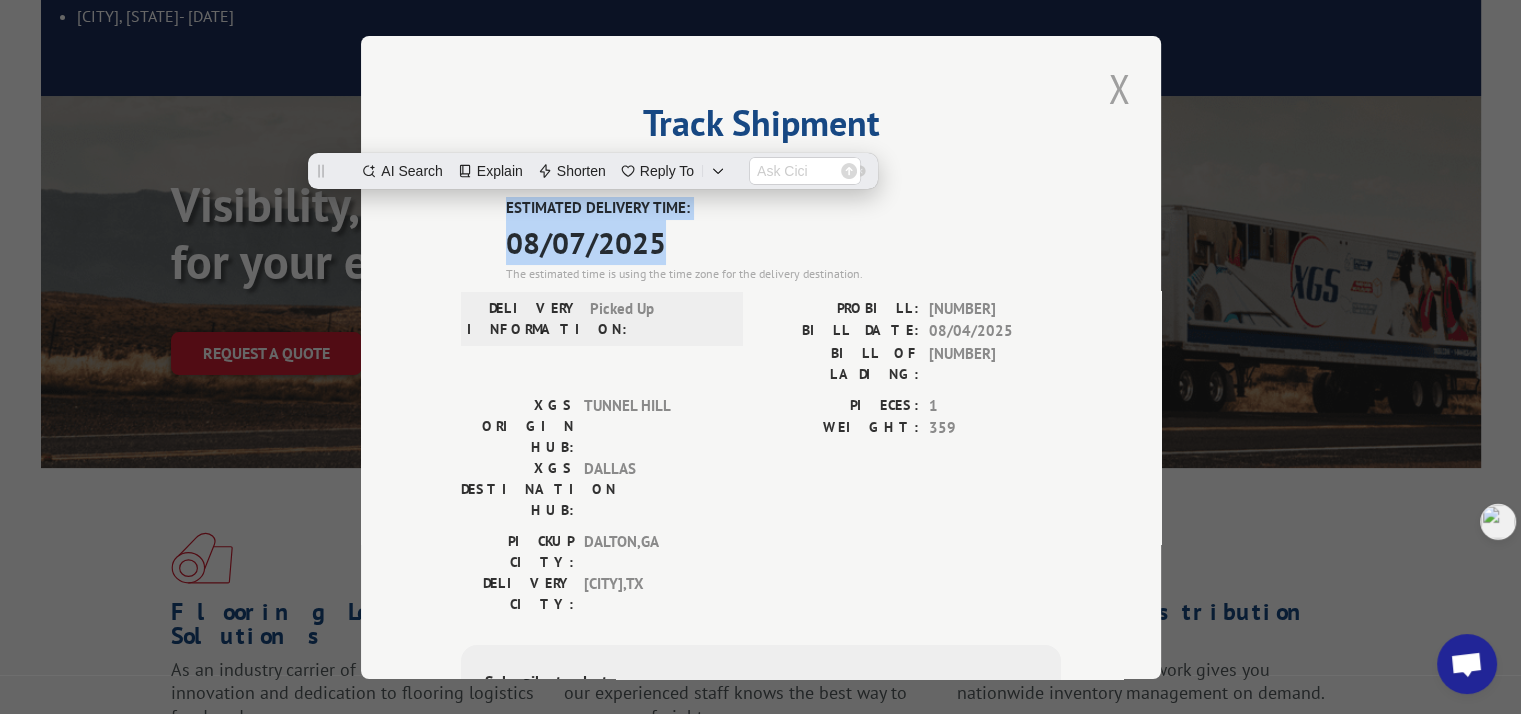 click at bounding box center [1119, 88] 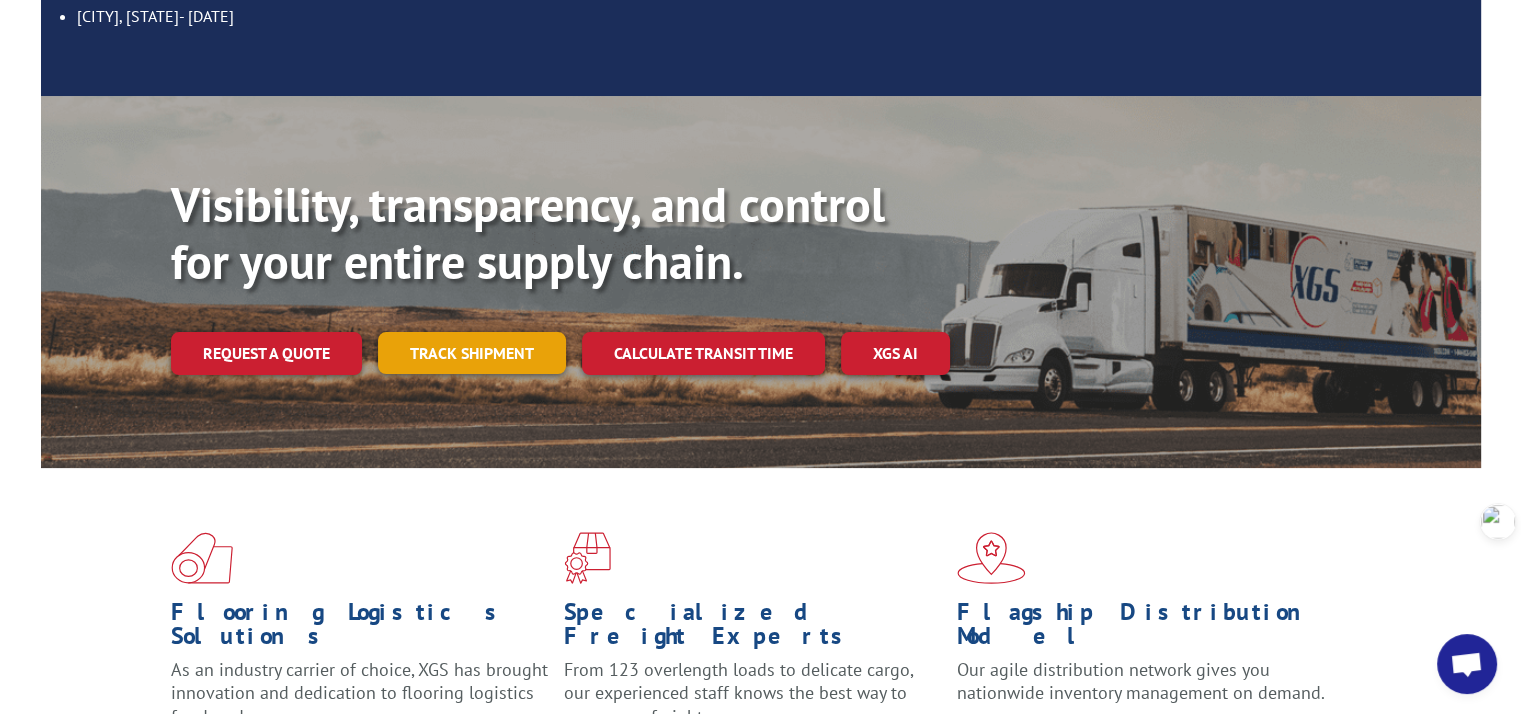 click on "Track shipment" at bounding box center [472, 353] 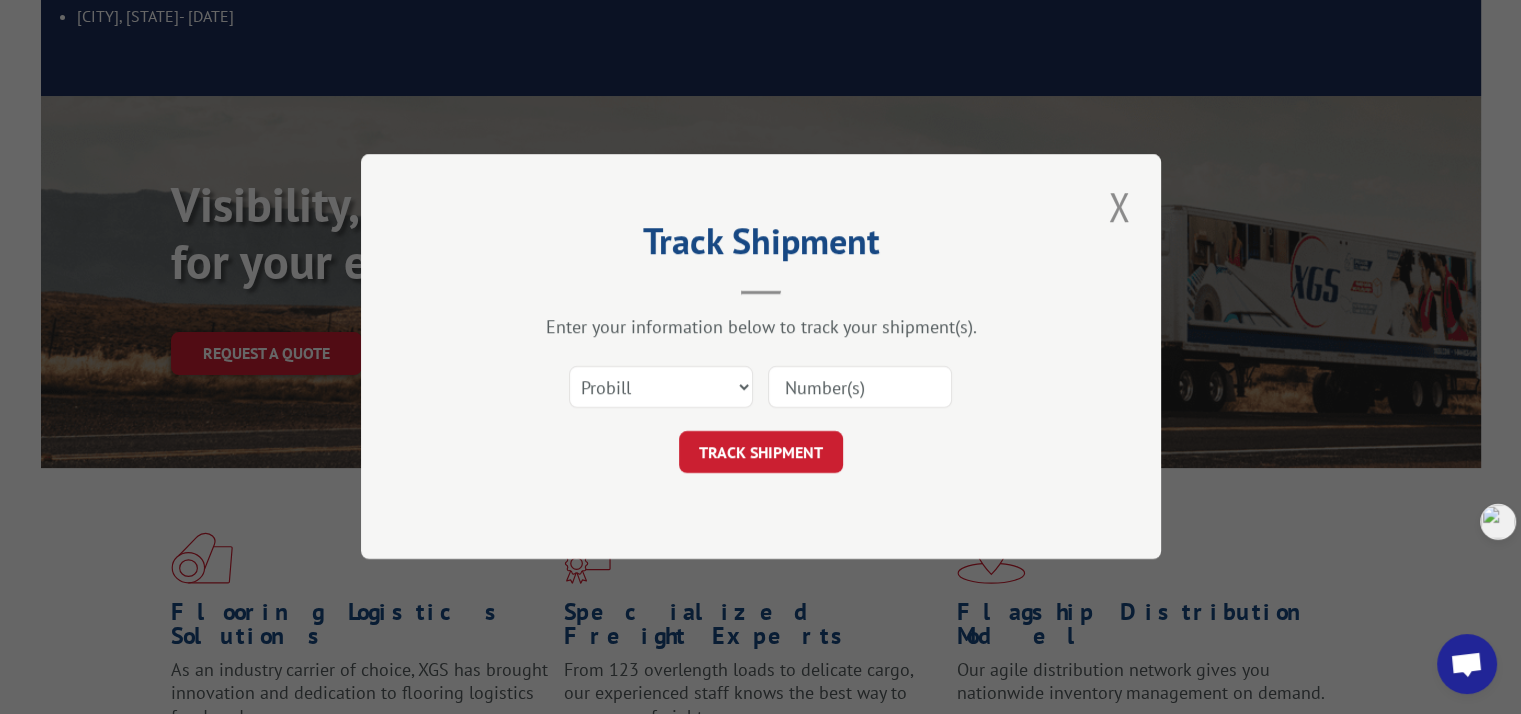 scroll, scrollTop: 0, scrollLeft: 0, axis: both 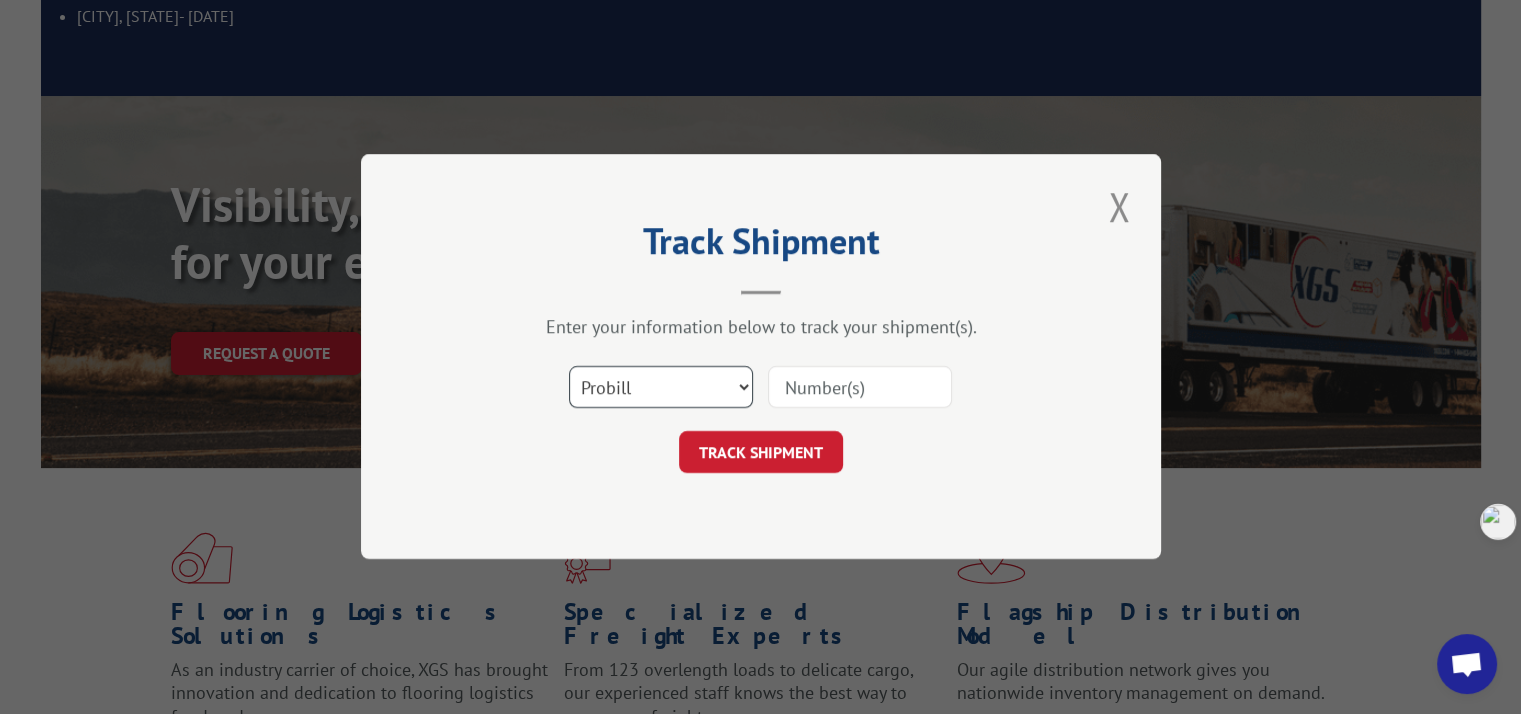 click on "Select category... Probill BOL PO" at bounding box center (661, 388) 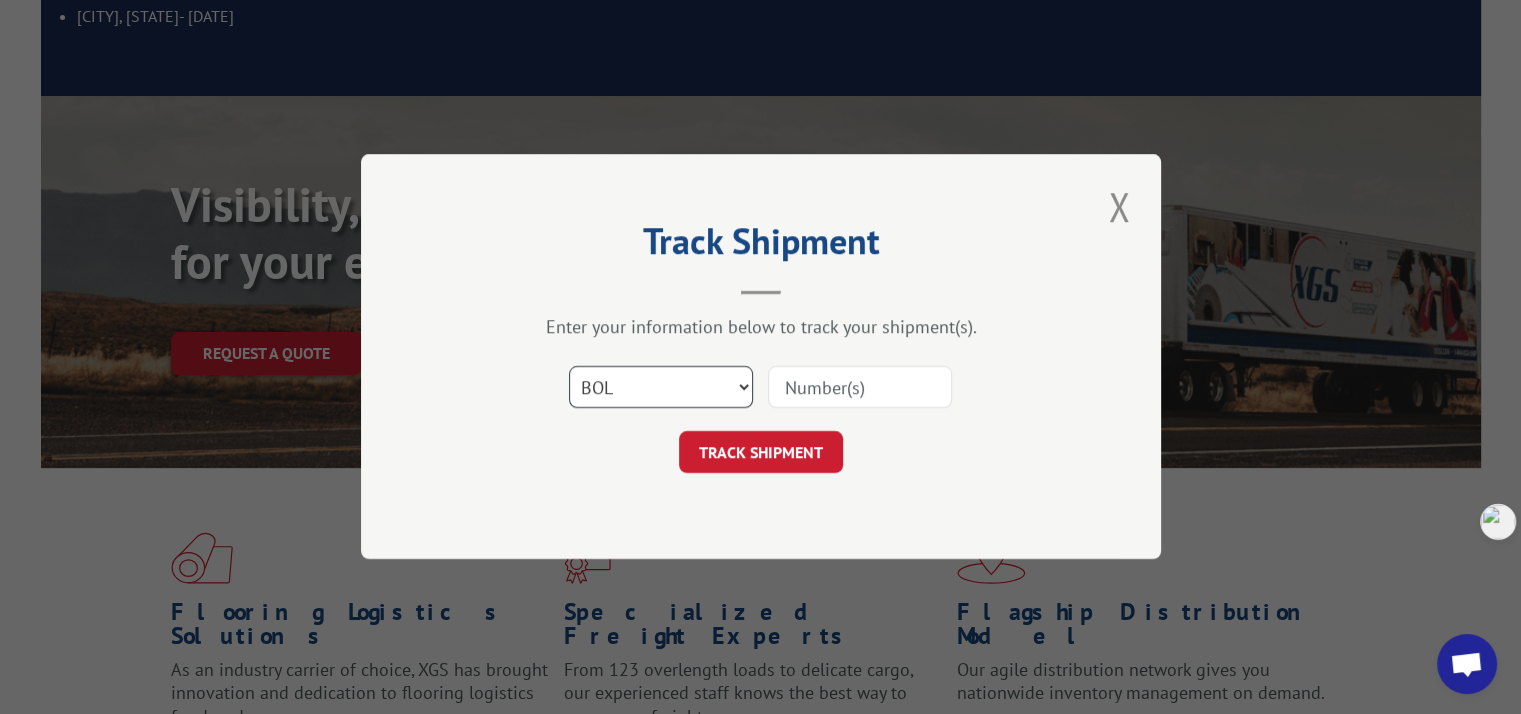 click on "Select category... Probill BOL PO" at bounding box center [661, 388] 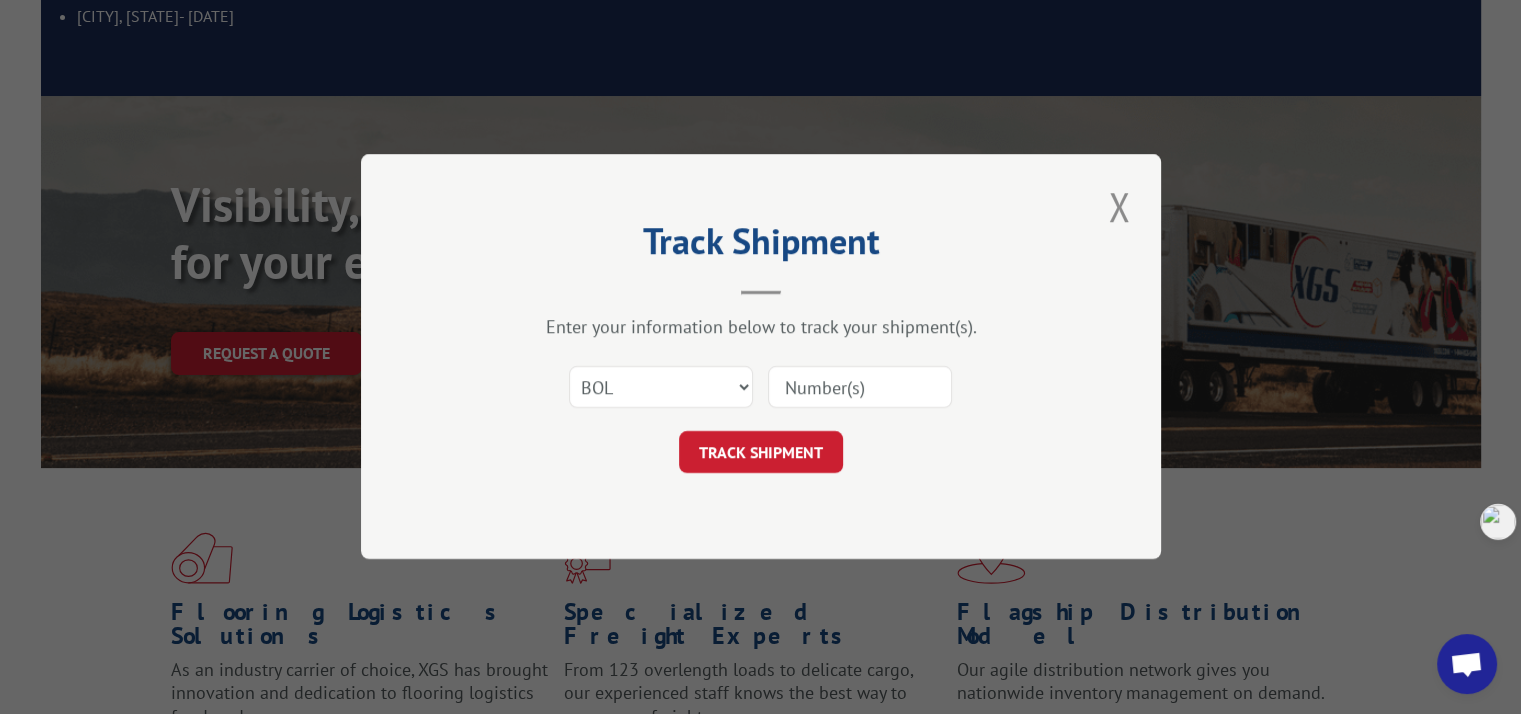 click at bounding box center [860, 388] 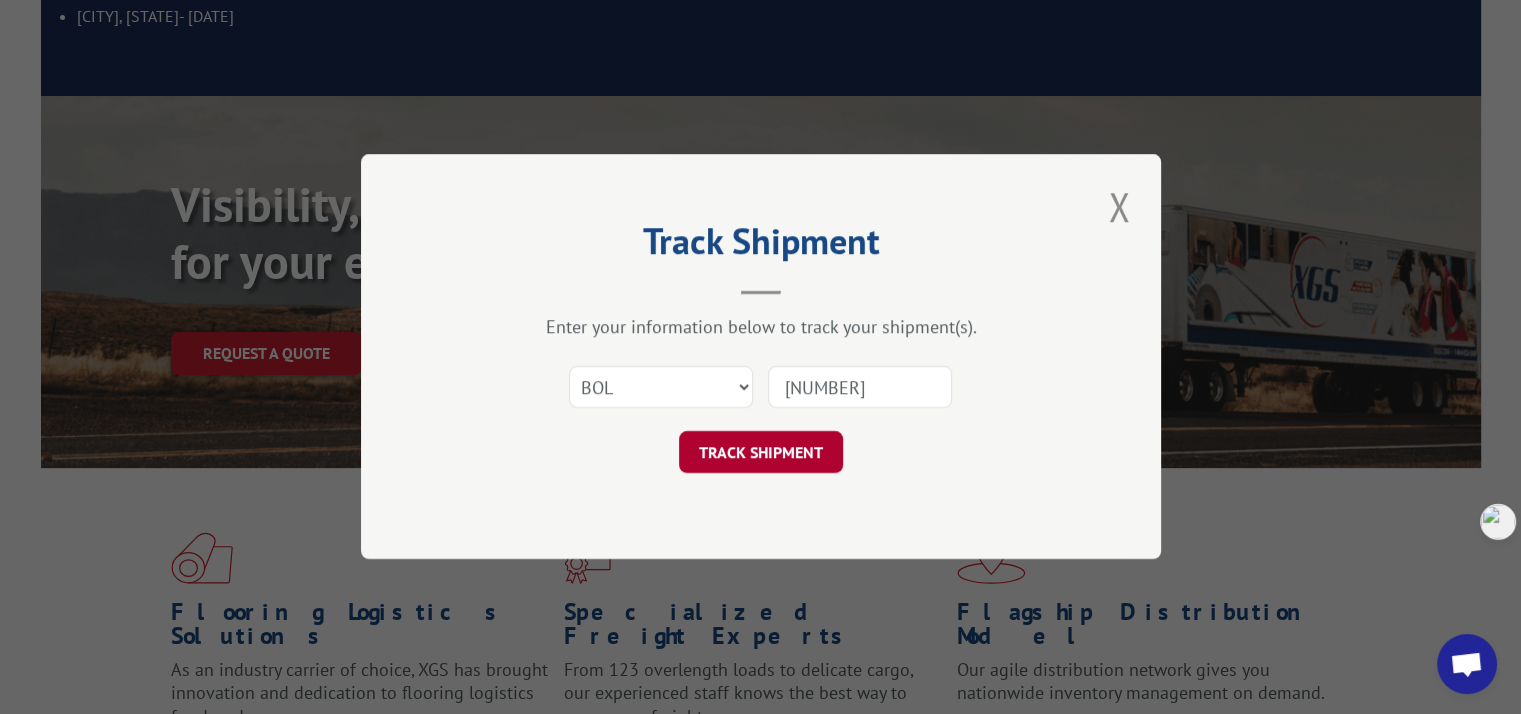 type on "[NUMBER]" 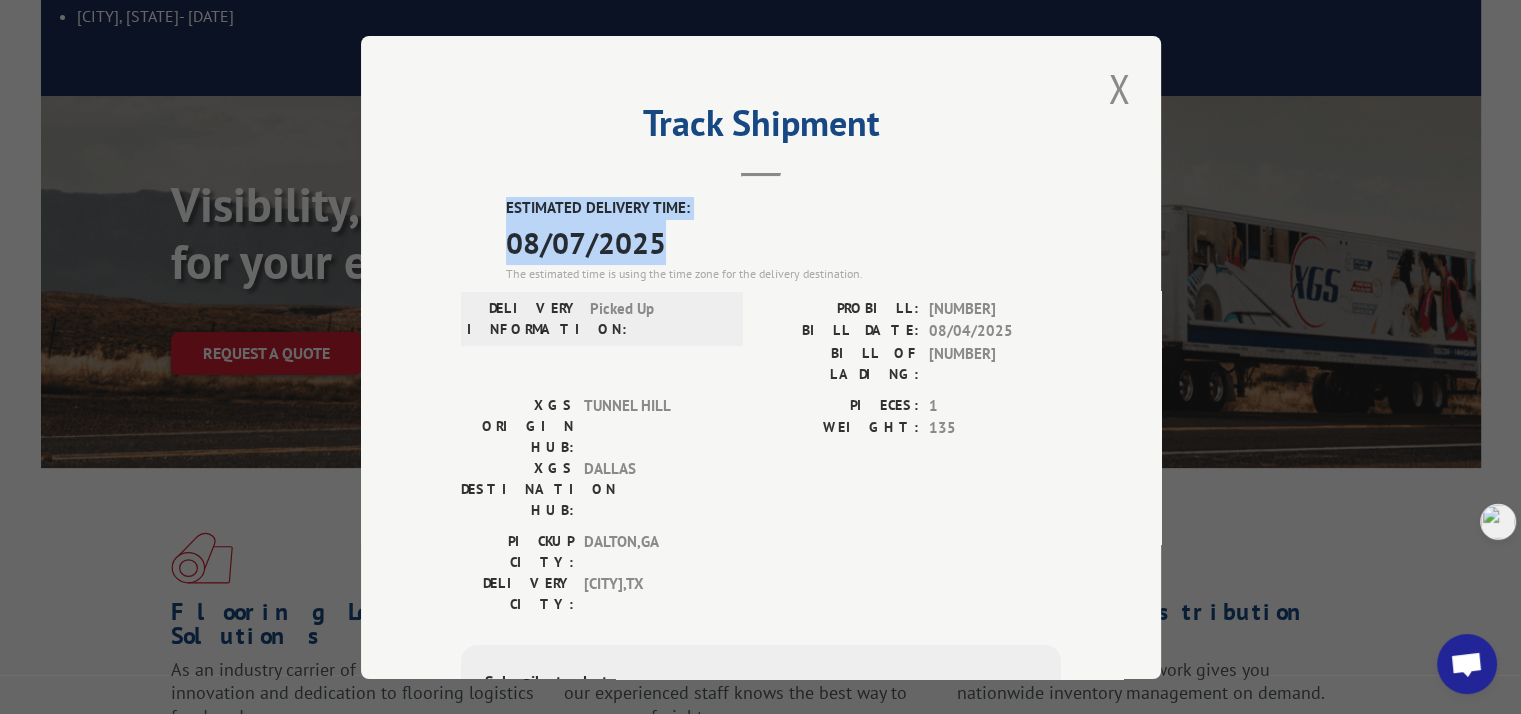 drag, startPoint x: 496, startPoint y: 201, endPoint x: 1154, endPoint y: 4, distance: 686.85736 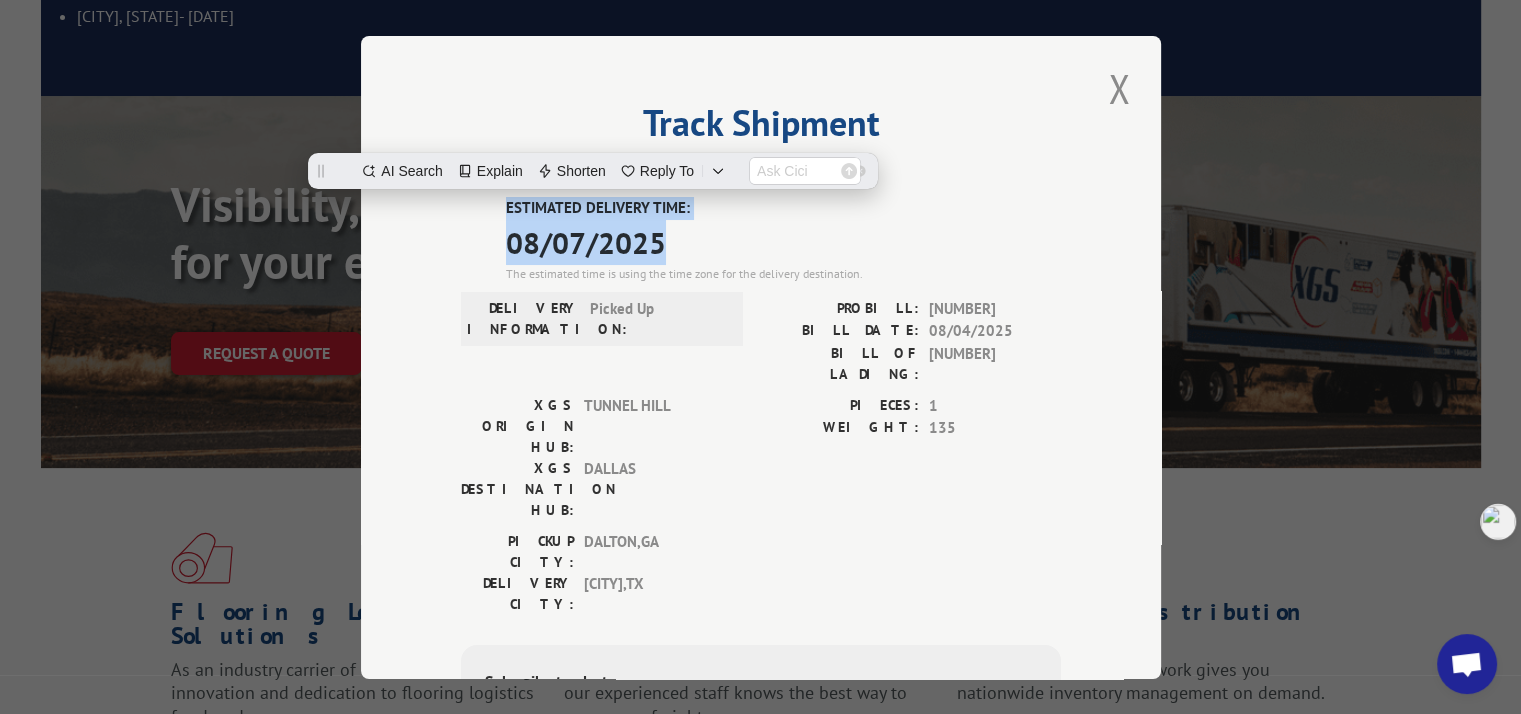 copy on "ESTIMATED DELIVERY TIME: 08/07/2025" 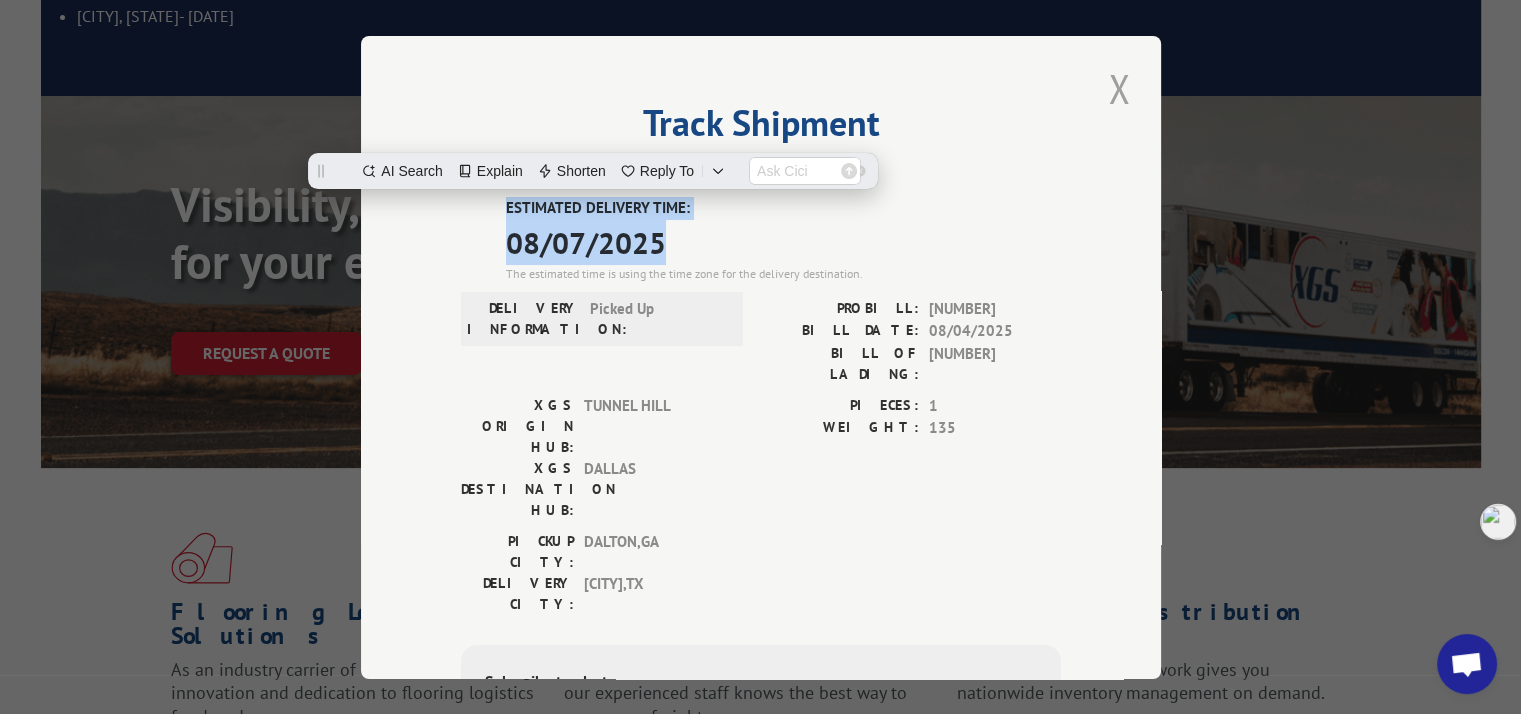 click at bounding box center (1119, 88) 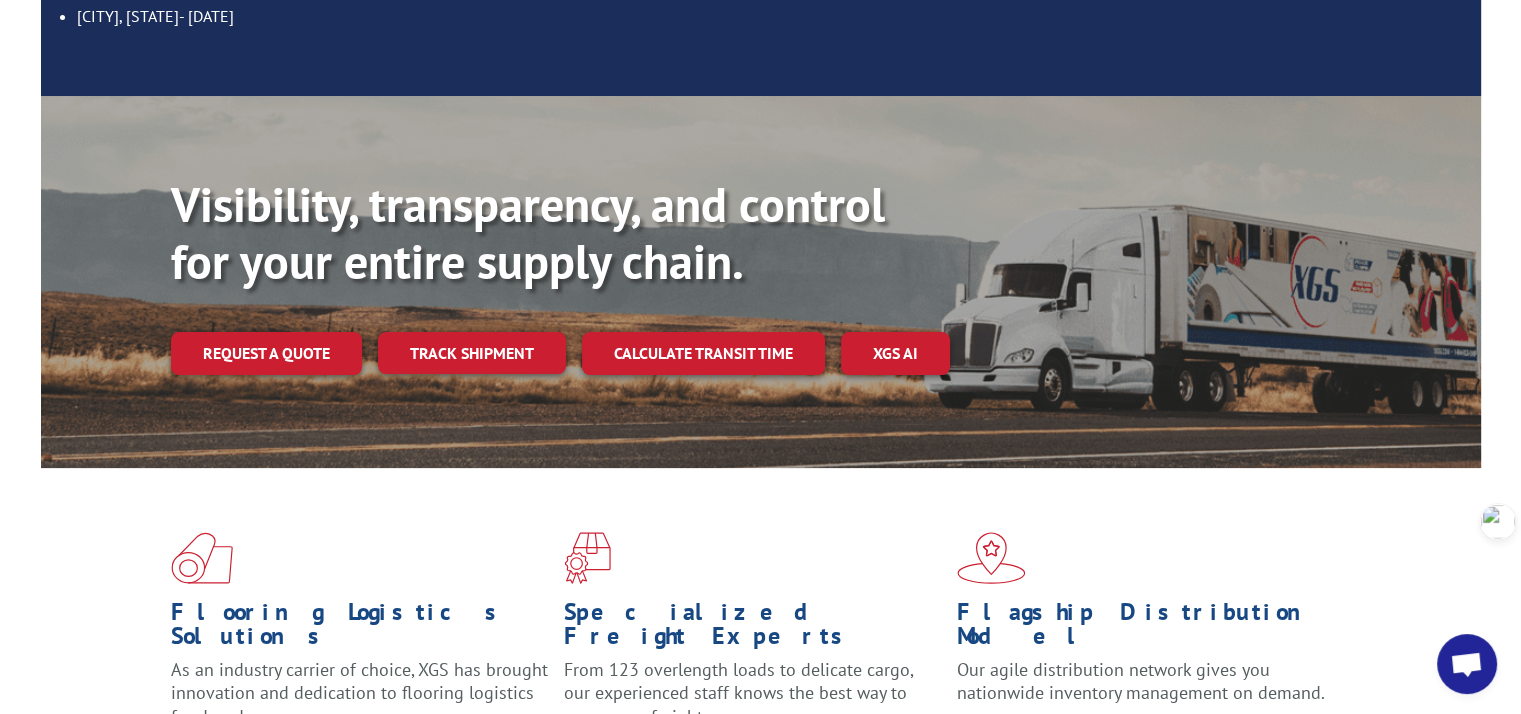 click on "Track shipment" at bounding box center [472, 353] 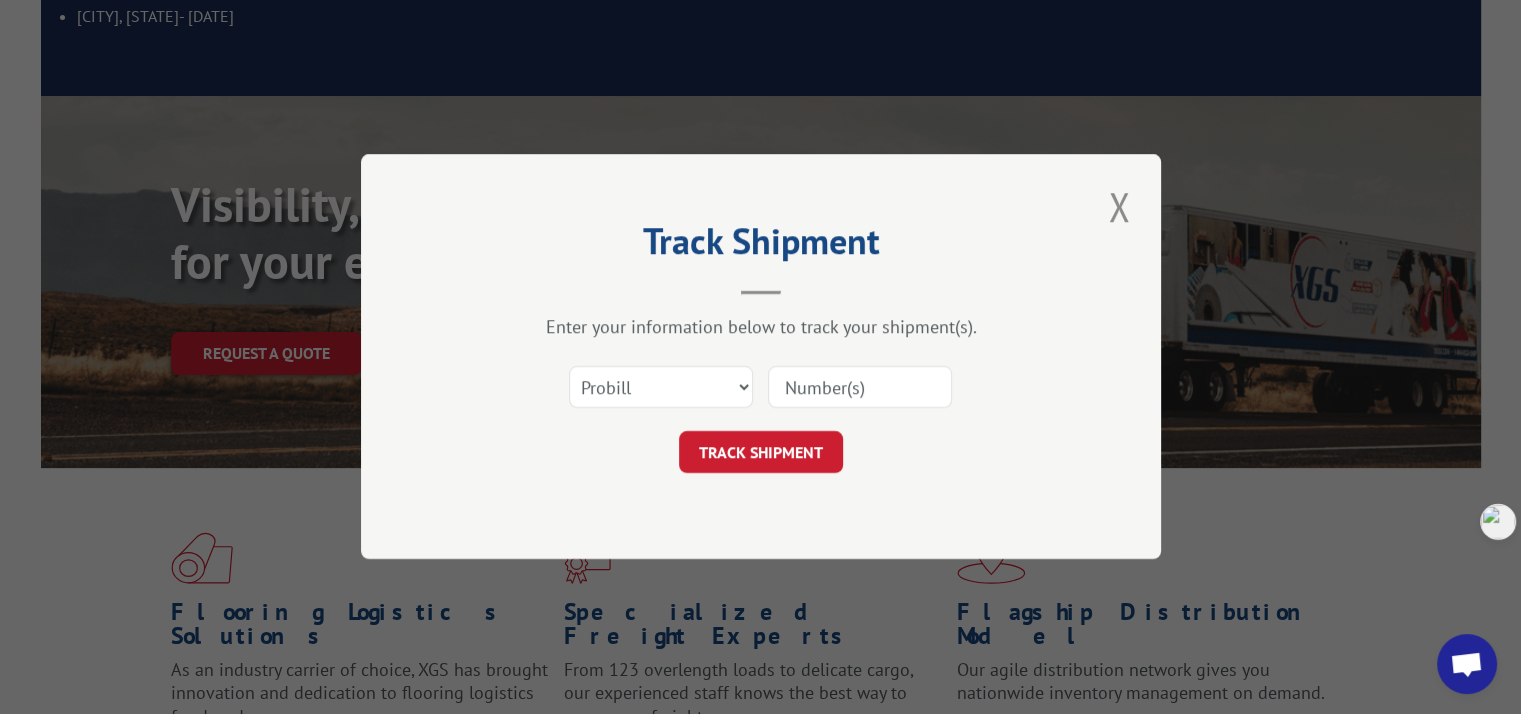 scroll, scrollTop: 0, scrollLeft: 0, axis: both 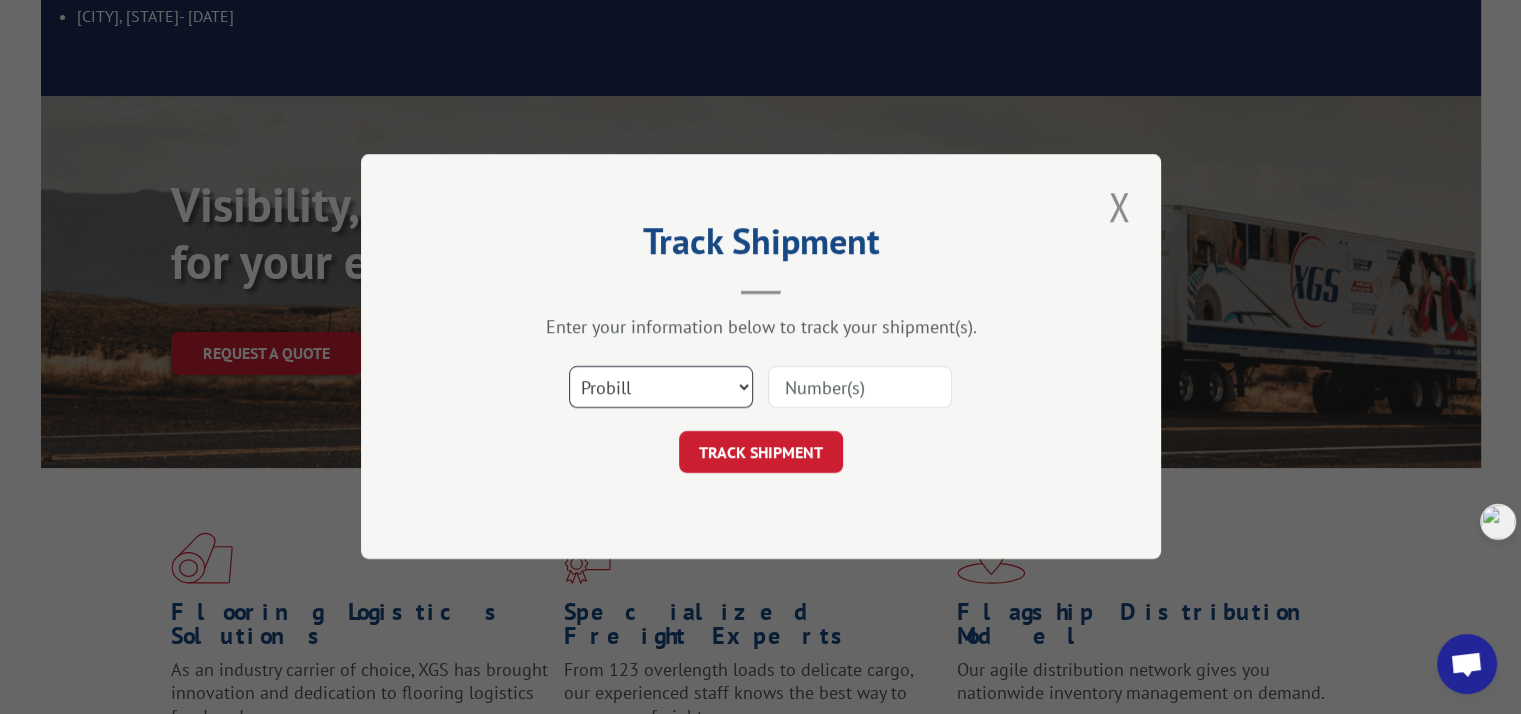 click on "Select category... Probill BOL PO" at bounding box center [661, 388] 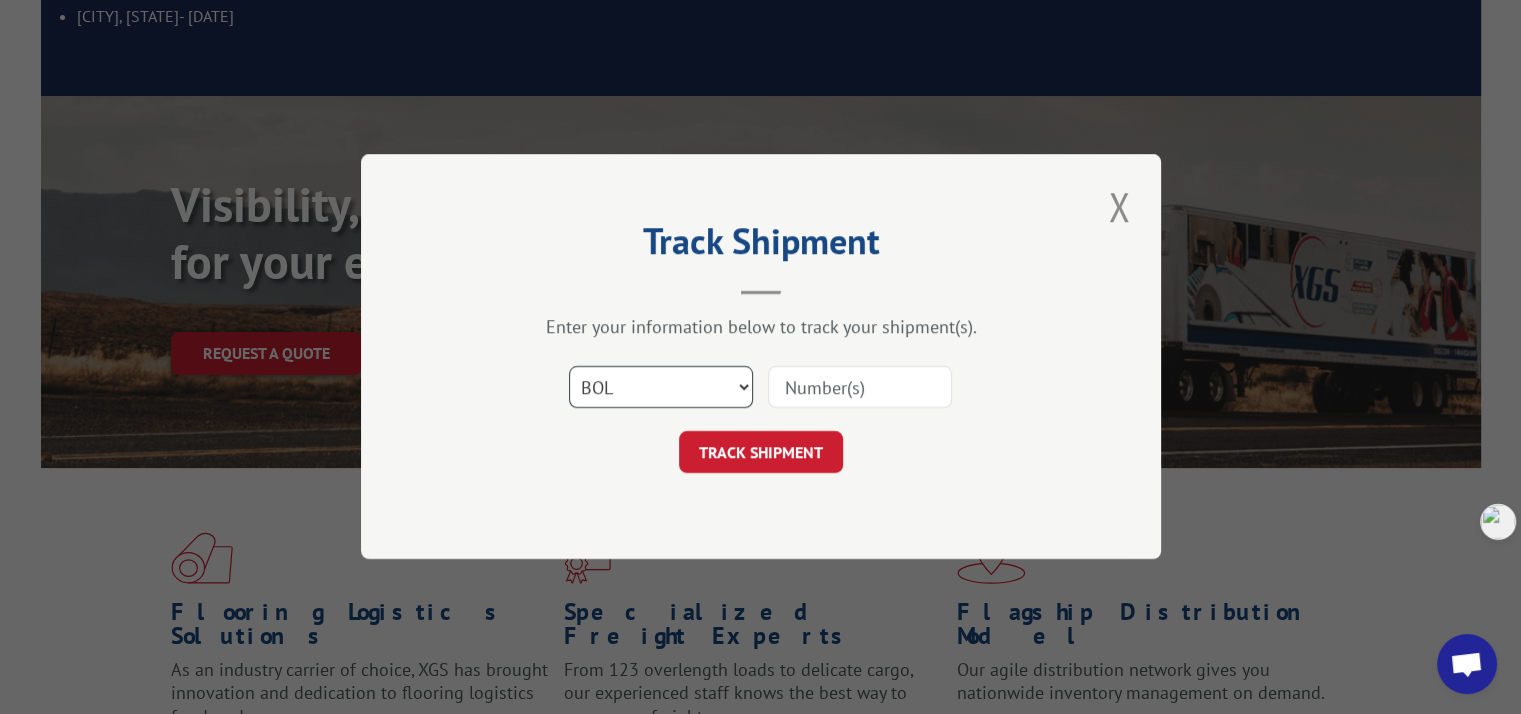 click on "Select category... Probill BOL PO" at bounding box center [661, 388] 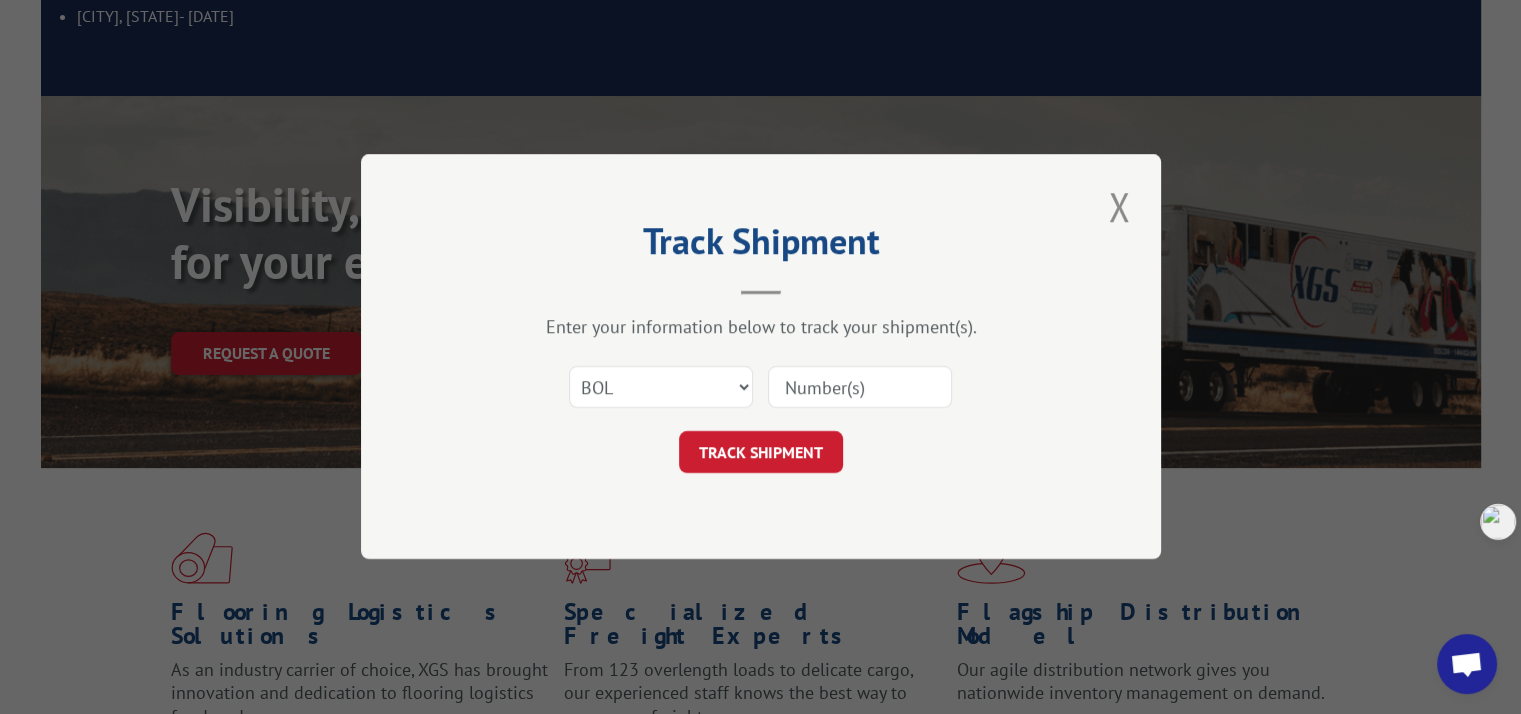 click at bounding box center (860, 388) 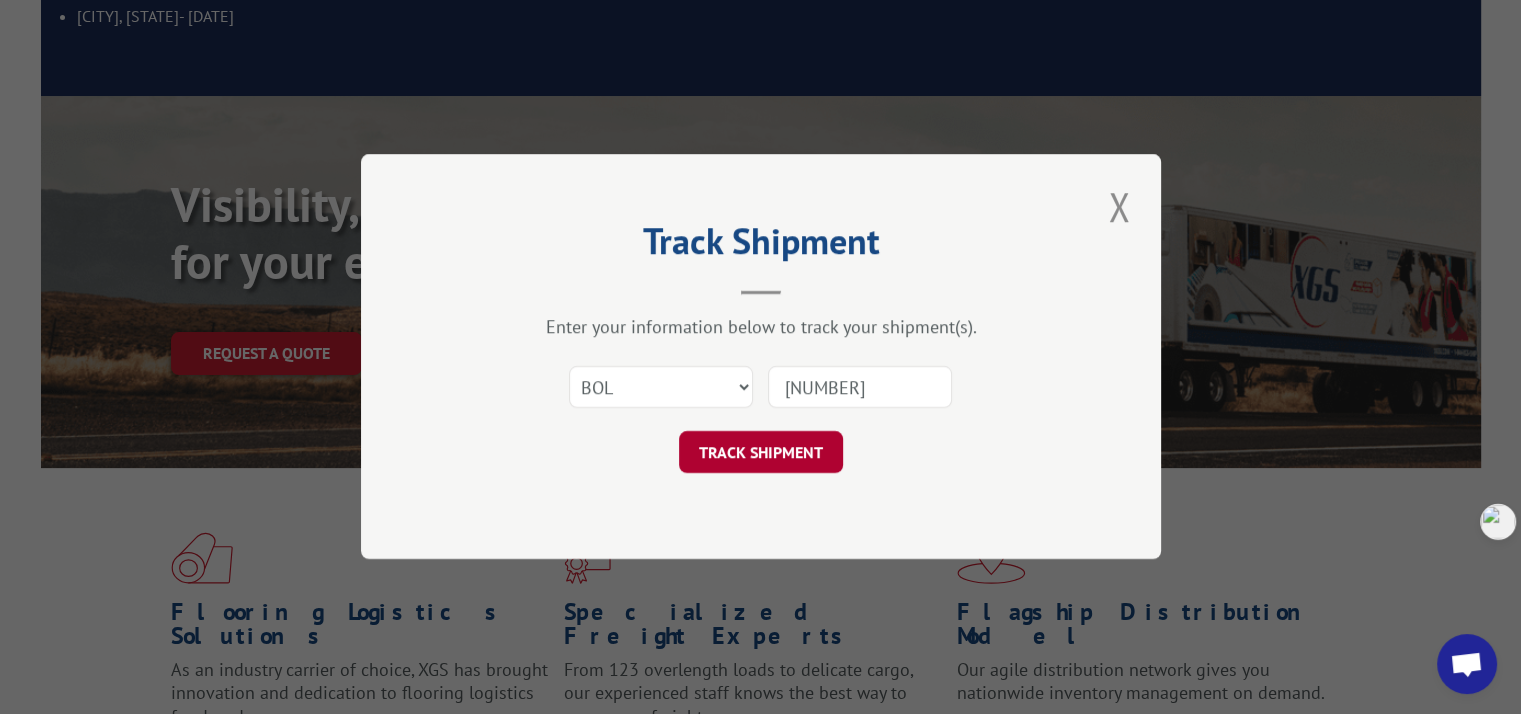 type on "[NUMBER]" 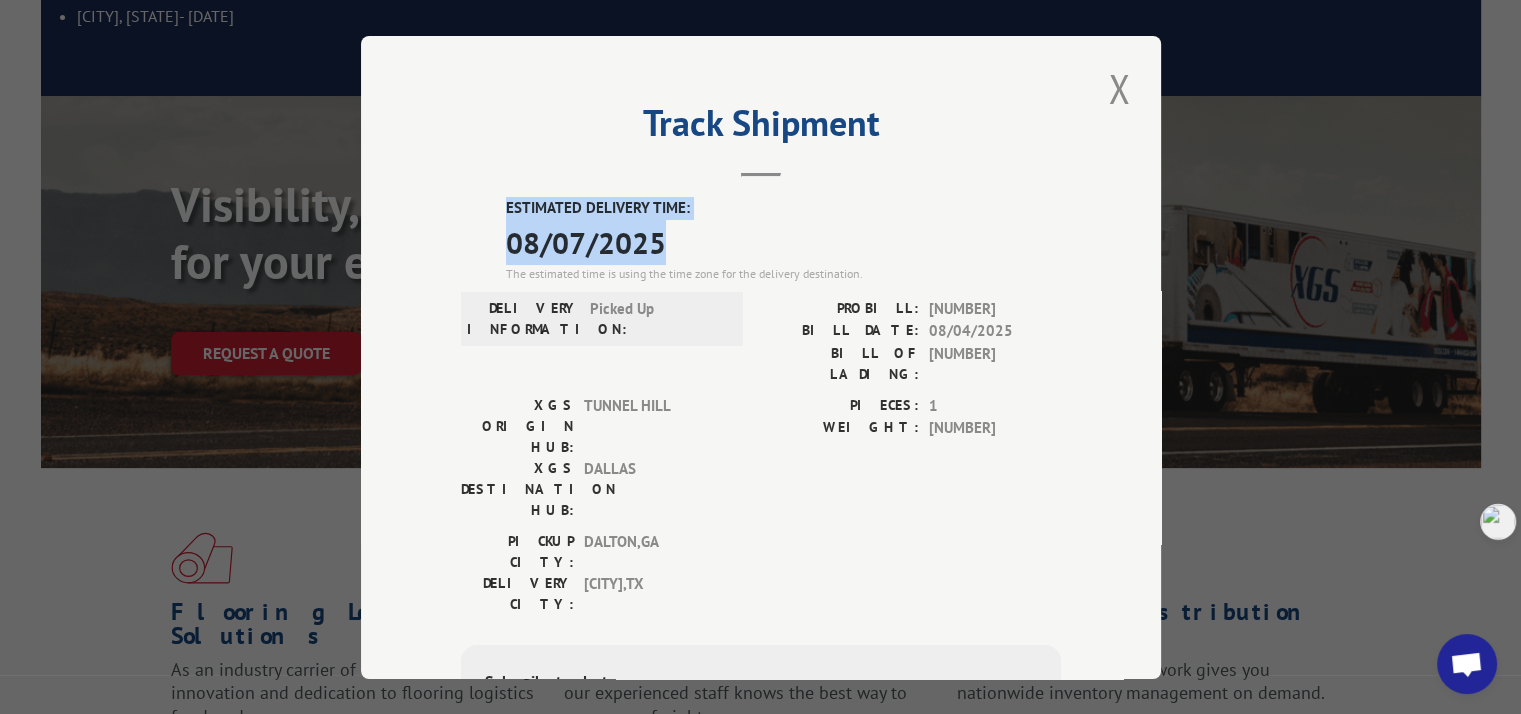 drag, startPoint x: 497, startPoint y: 203, endPoint x: 651, endPoint y: 231, distance: 156.52477 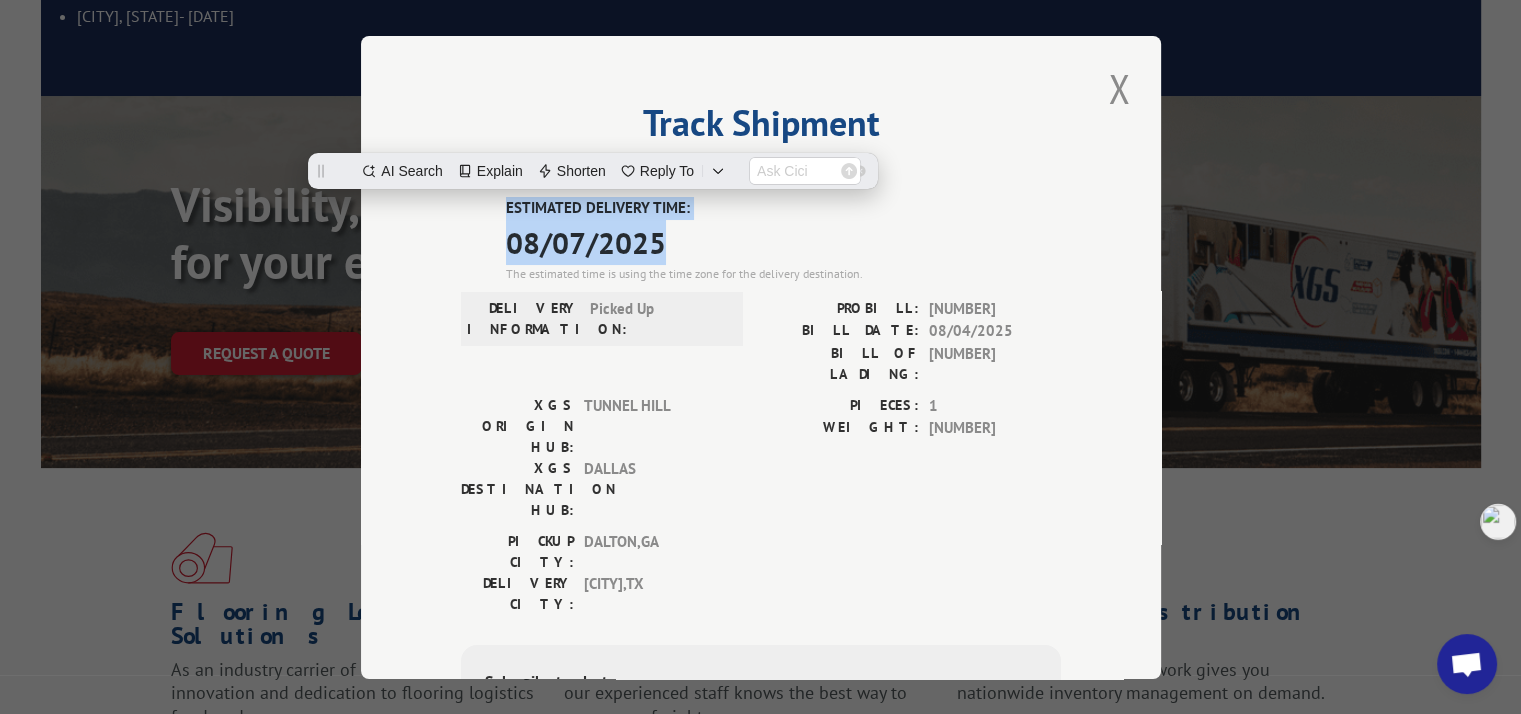 scroll, scrollTop: 0, scrollLeft: 0, axis: both 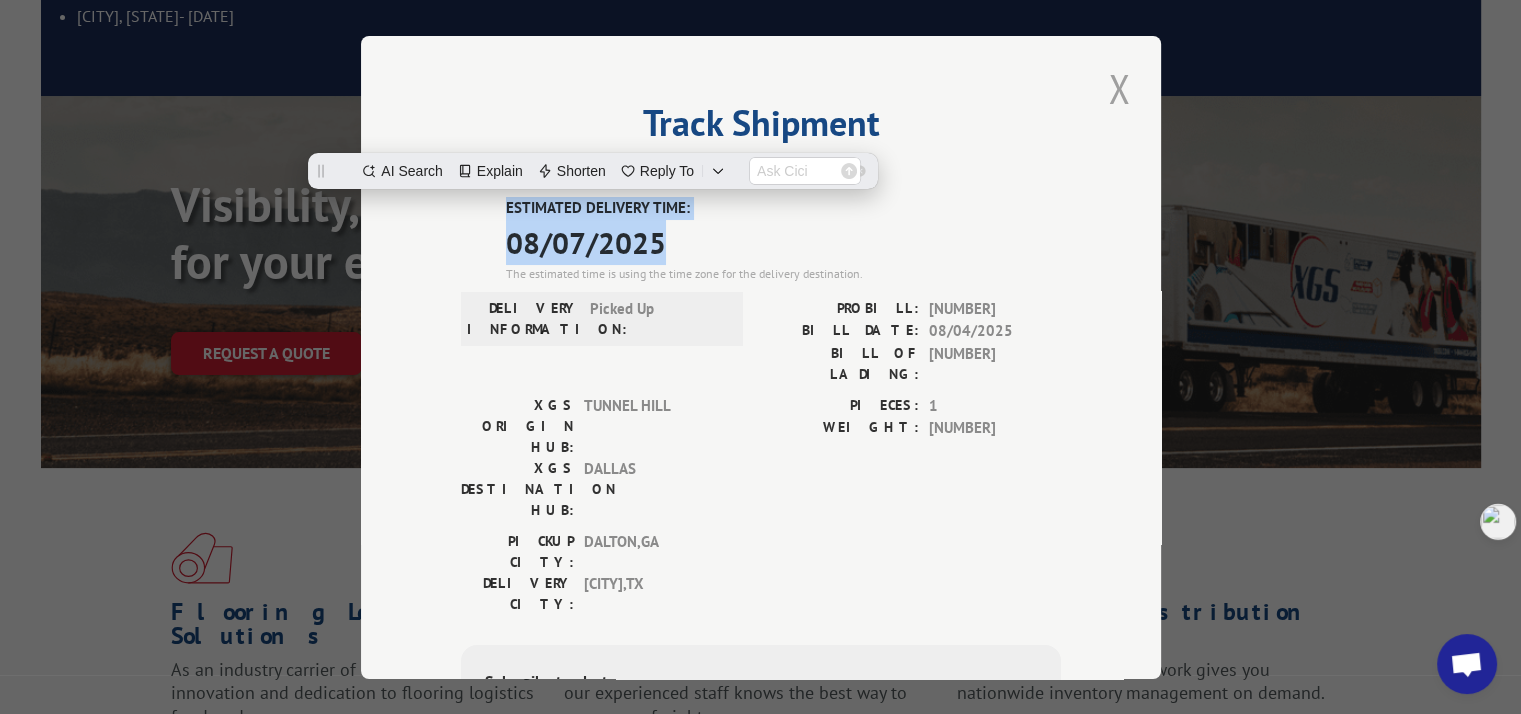 click at bounding box center (1119, 88) 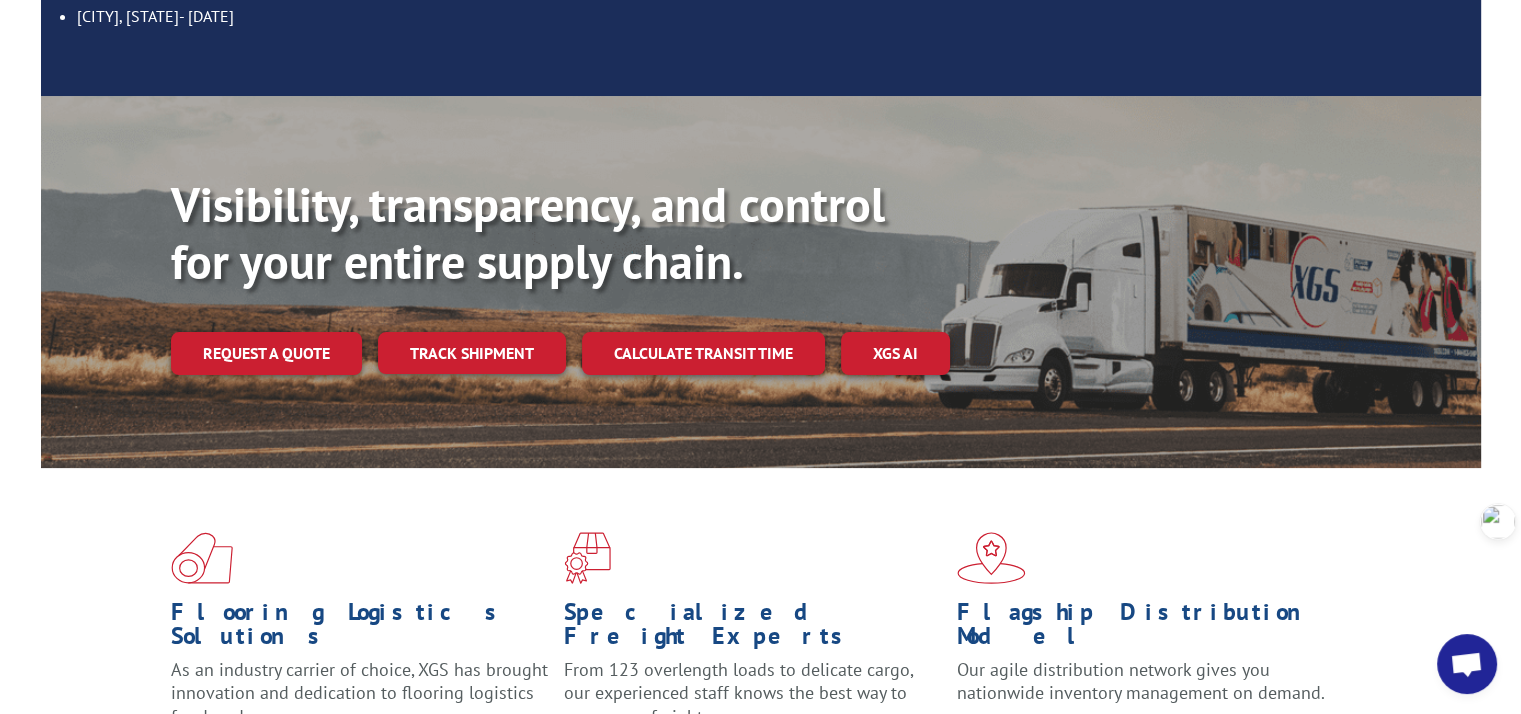 click on "Track shipment" at bounding box center (472, 353) 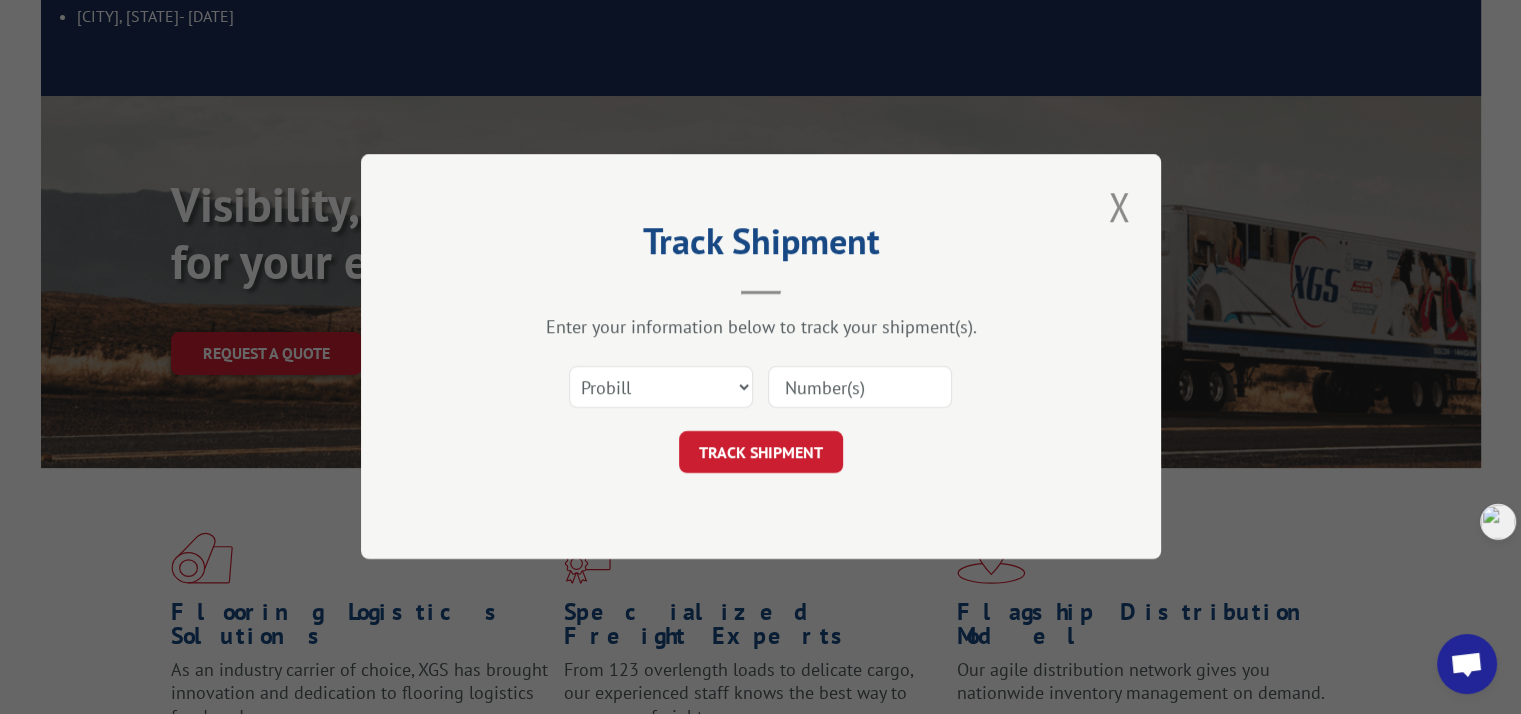 scroll, scrollTop: 0, scrollLeft: 0, axis: both 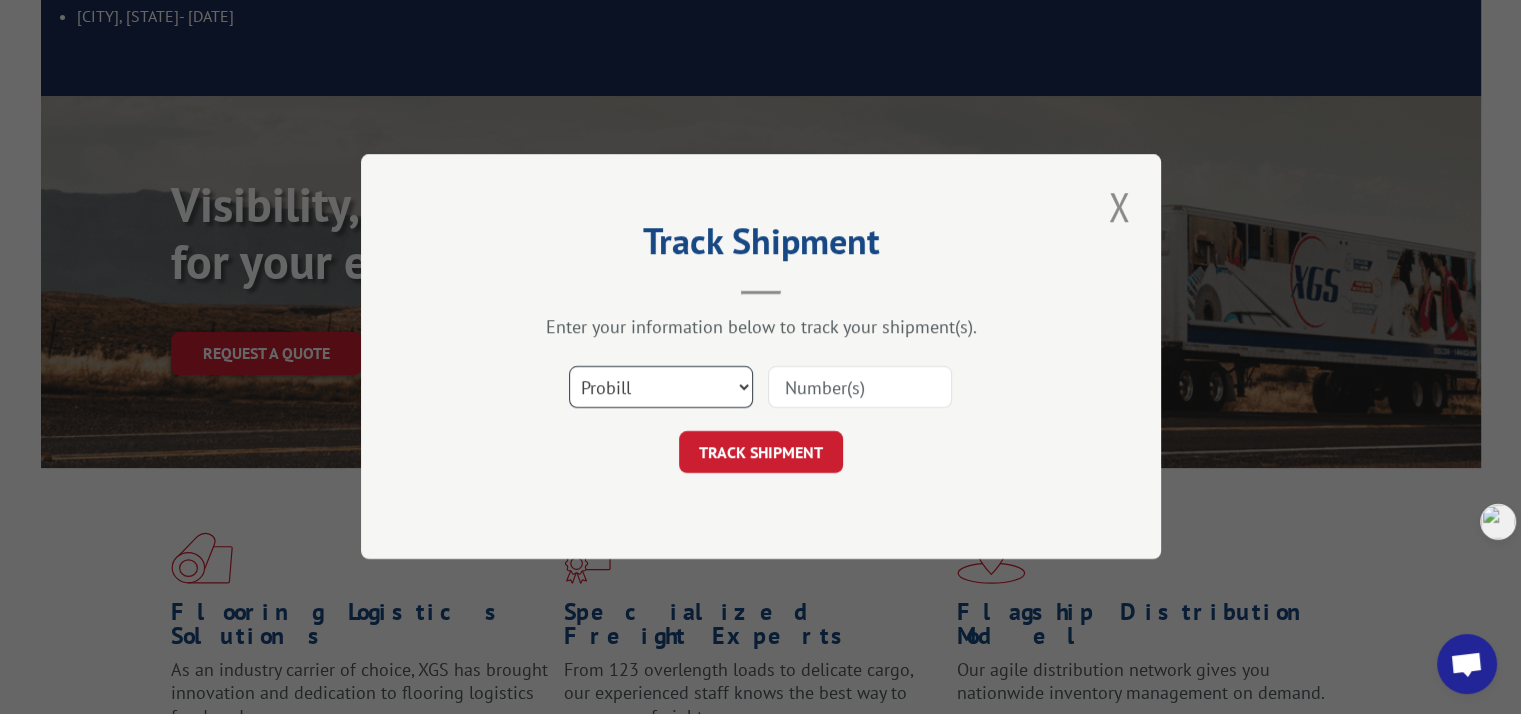 drag, startPoint x: 699, startPoint y: 387, endPoint x: 696, endPoint y: 402, distance: 15.297058 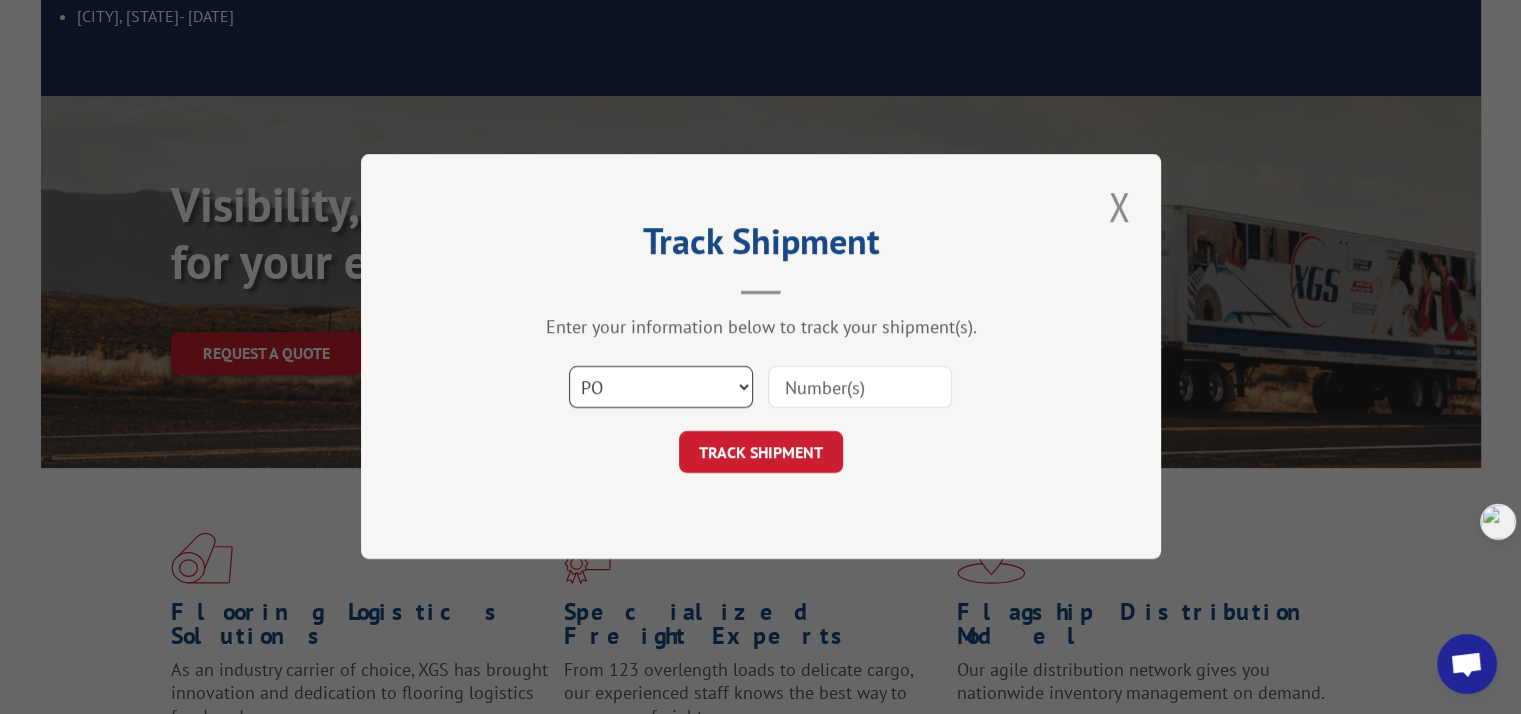 click on "Select category... Probill BOL PO" at bounding box center [661, 388] 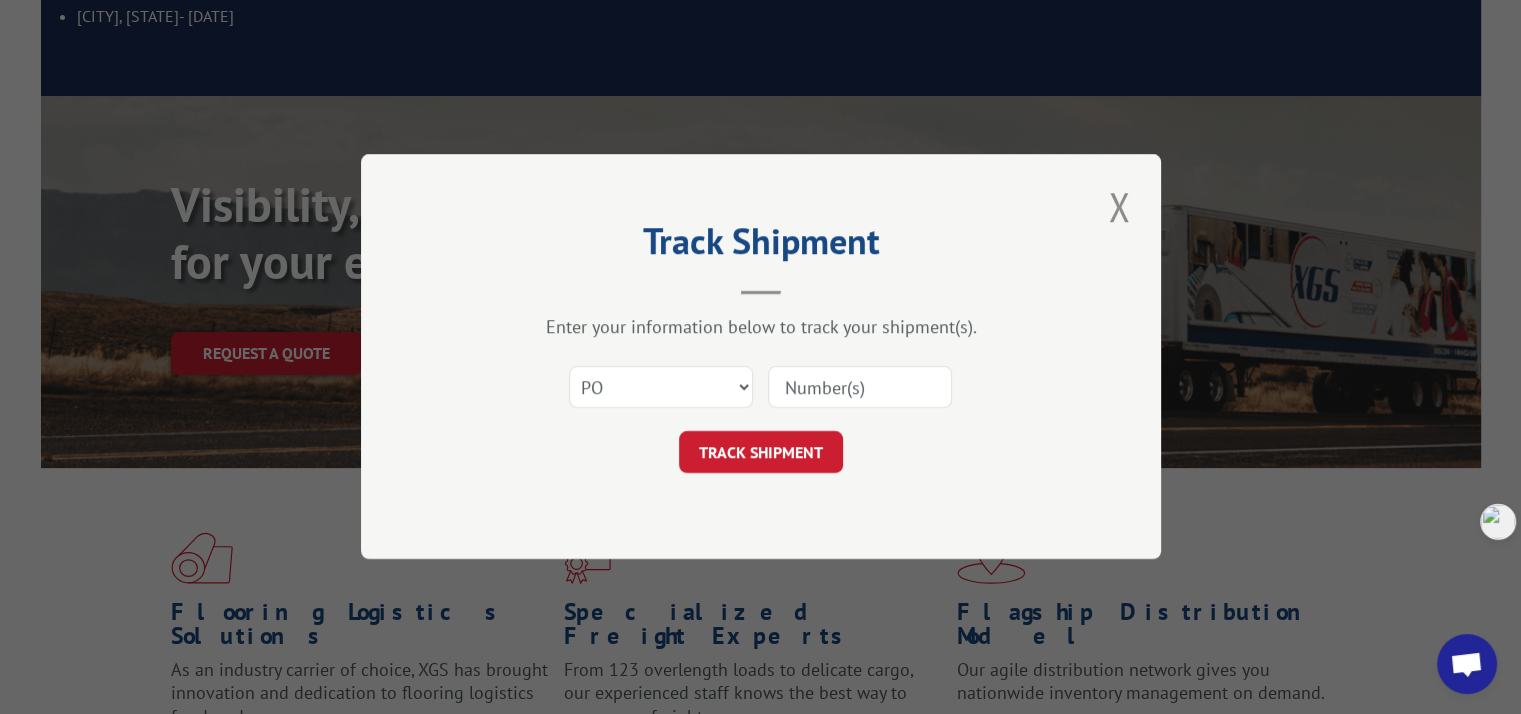 click at bounding box center (860, 388) 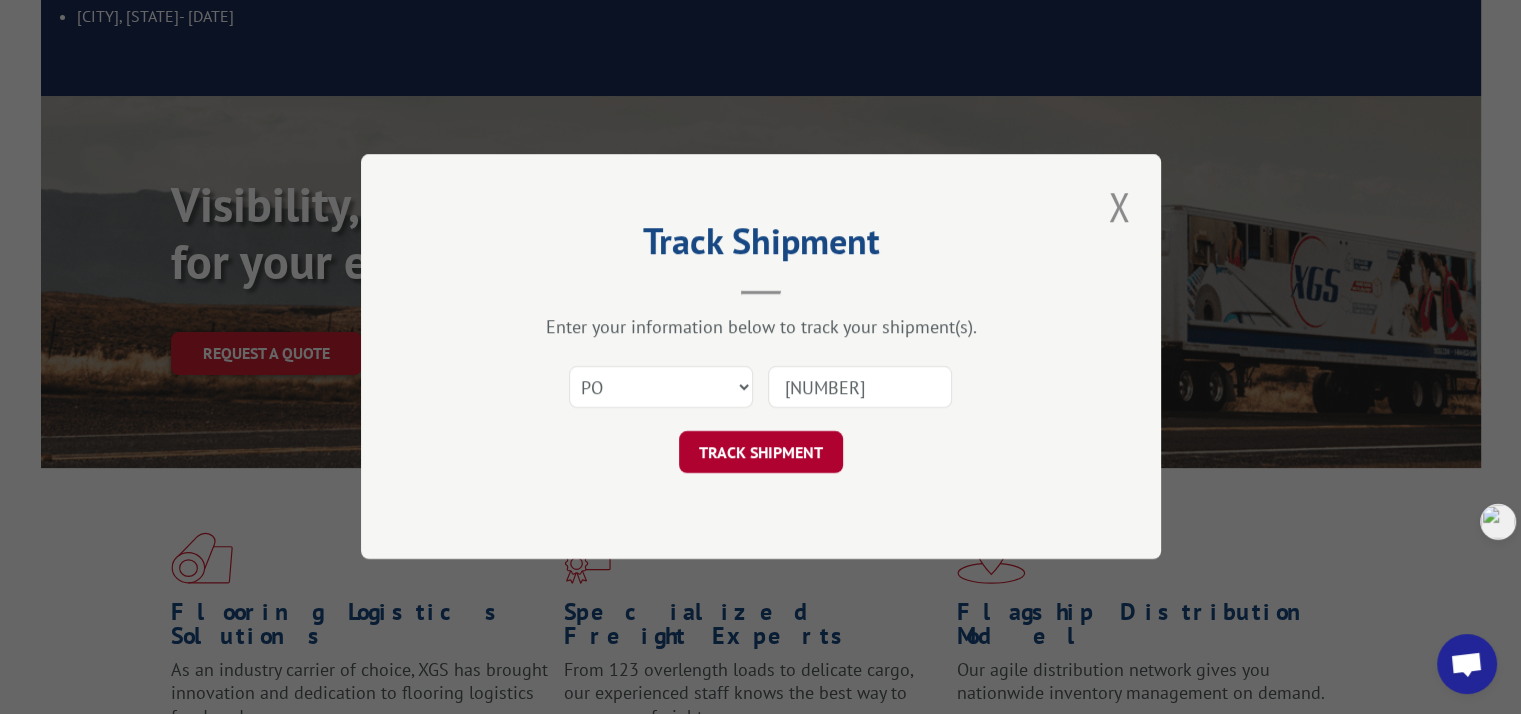 type on "[NUMBER]" 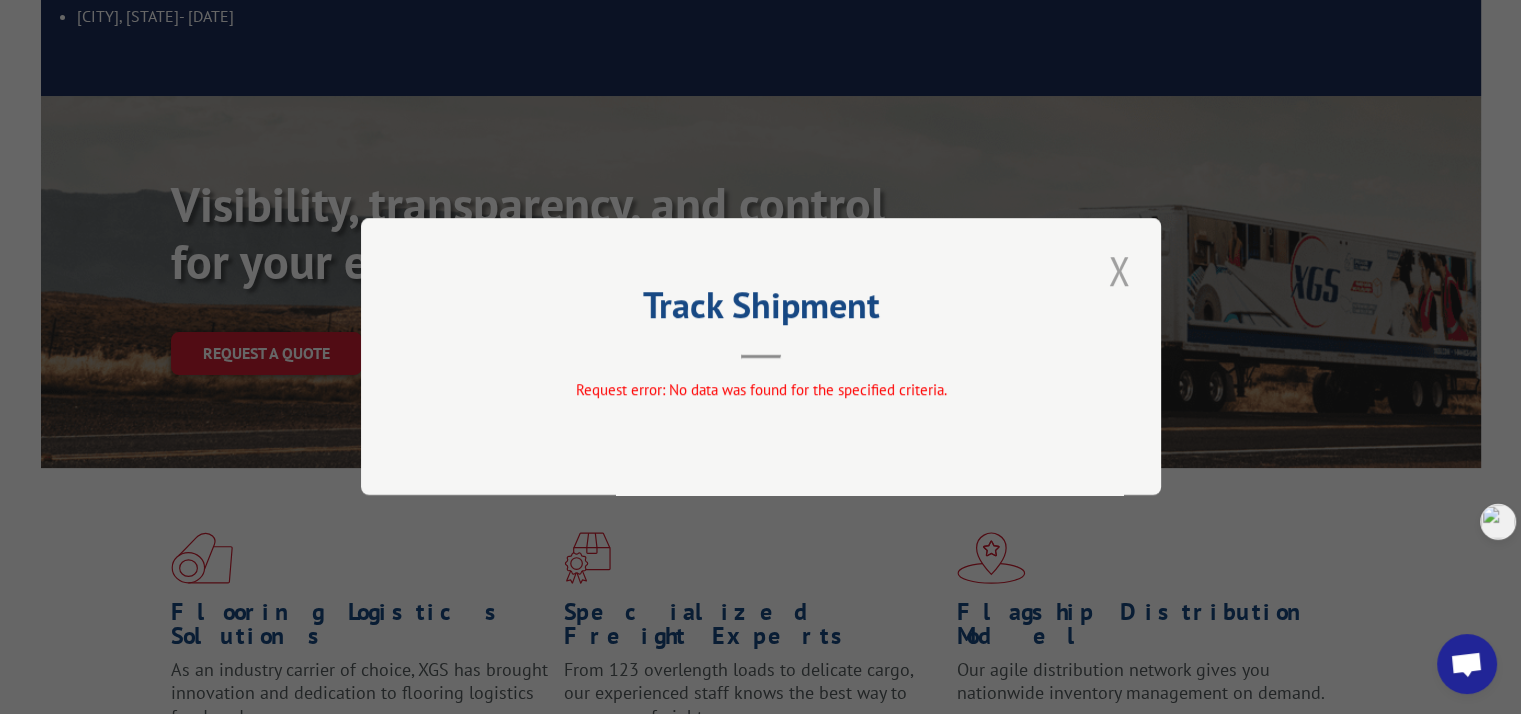 click at bounding box center (1119, 270) 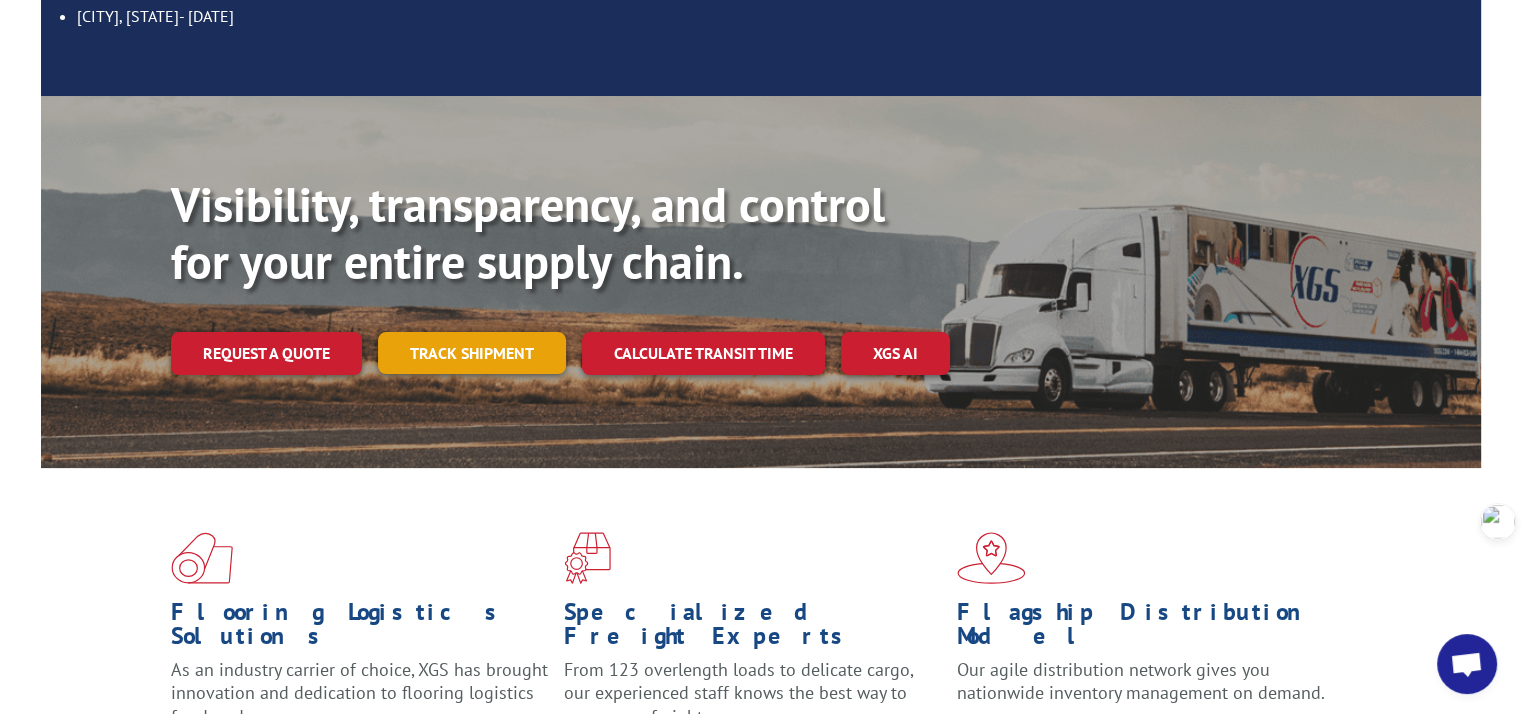 click on "Track shipment" at bounding box center (472, 353) 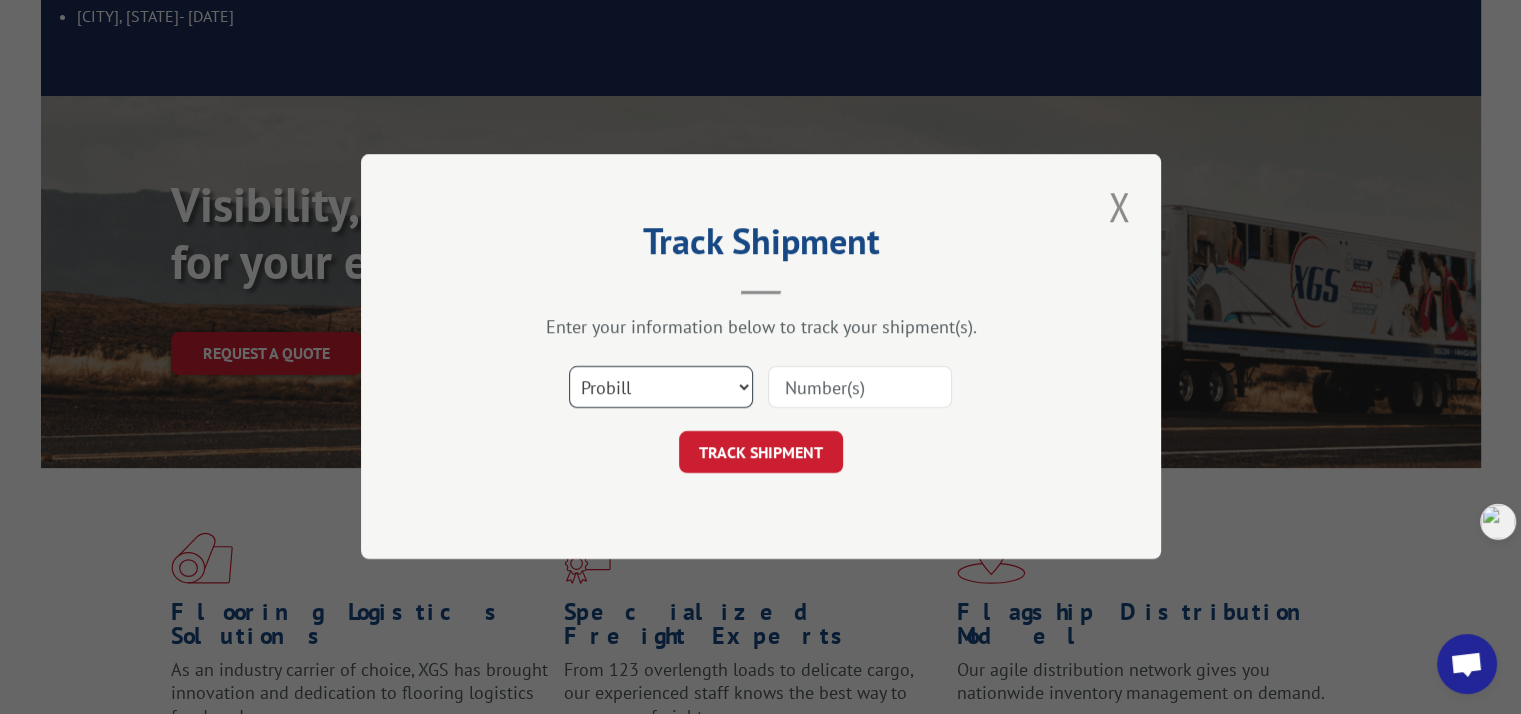 click on "Select category... Probill BOL PO" at bounding box center (661, 388) 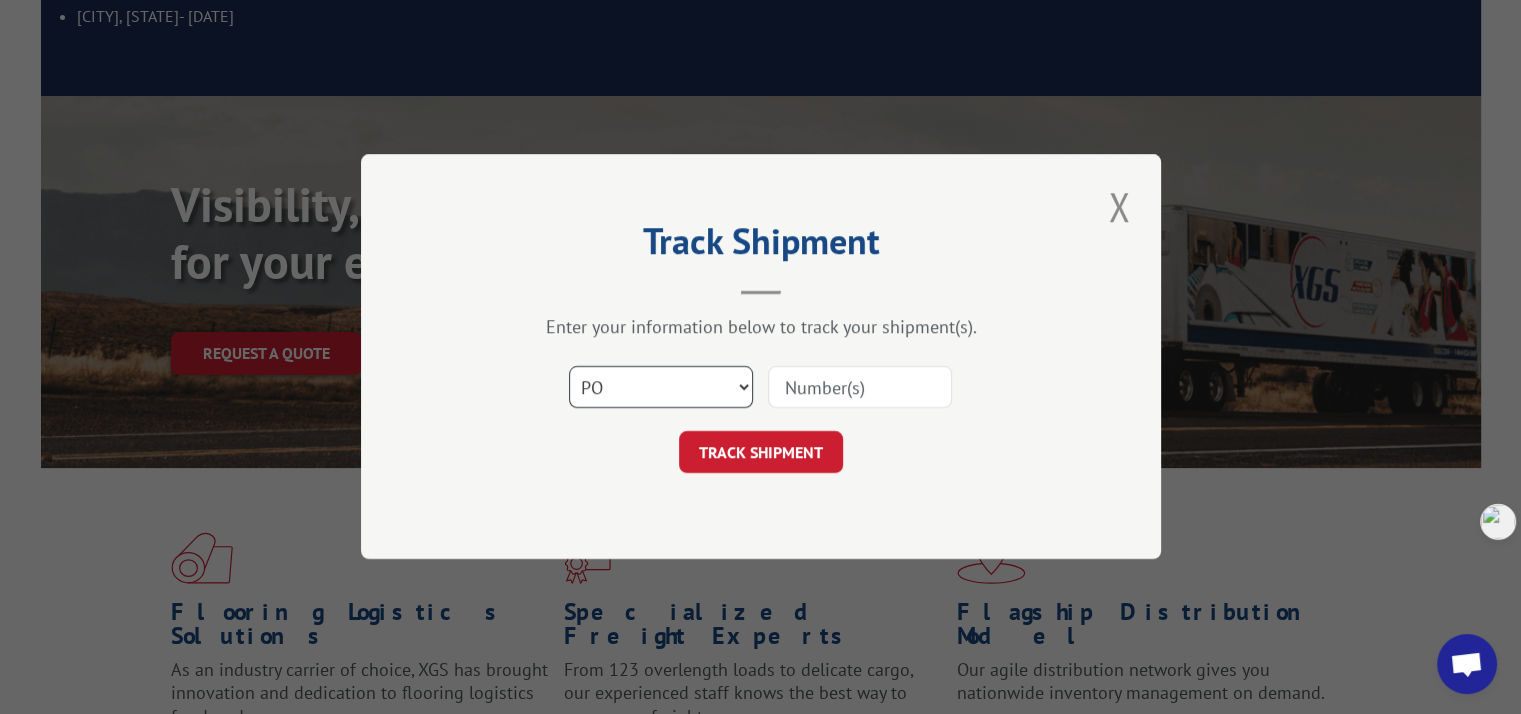 click on "Select category... Probill BOL PO" at bounding box center (661, 388) 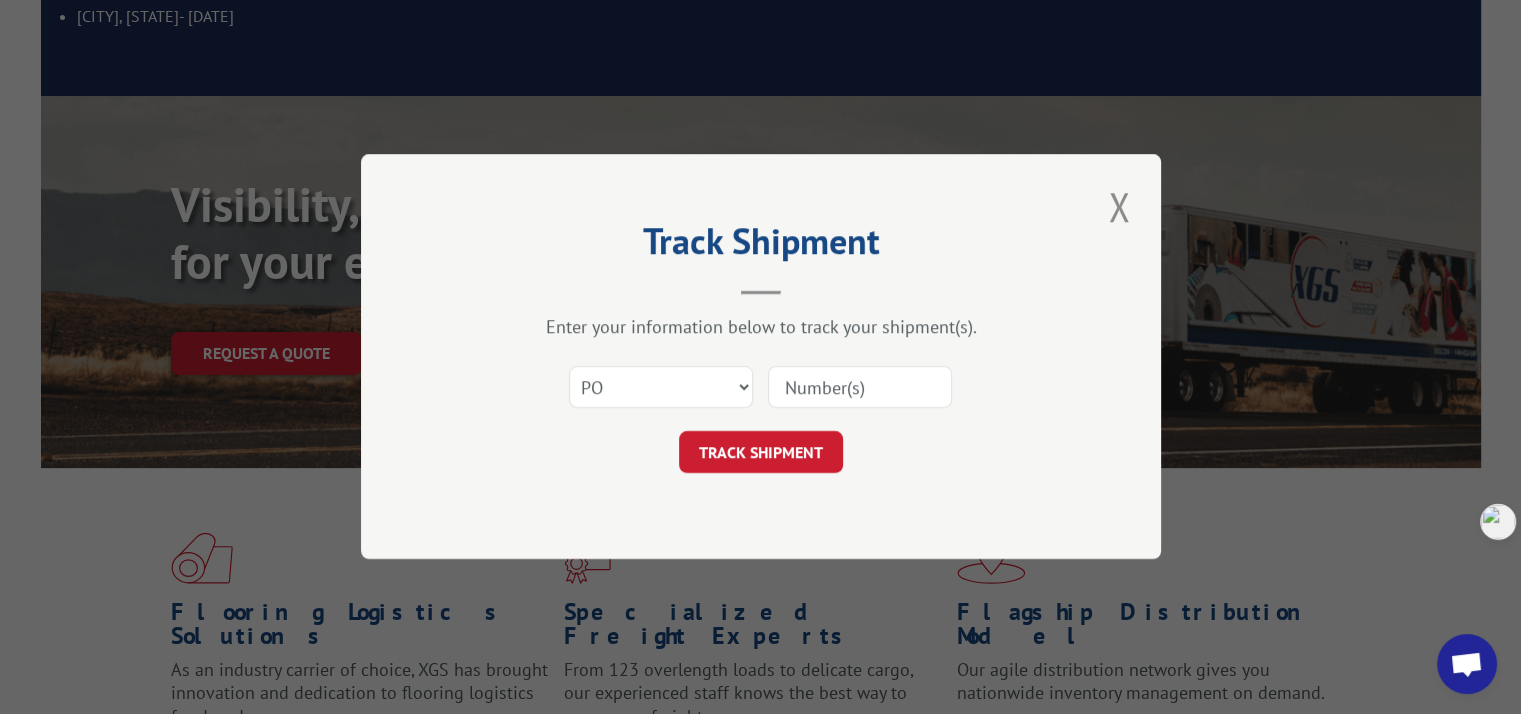 click at bounding box center [860, 388] 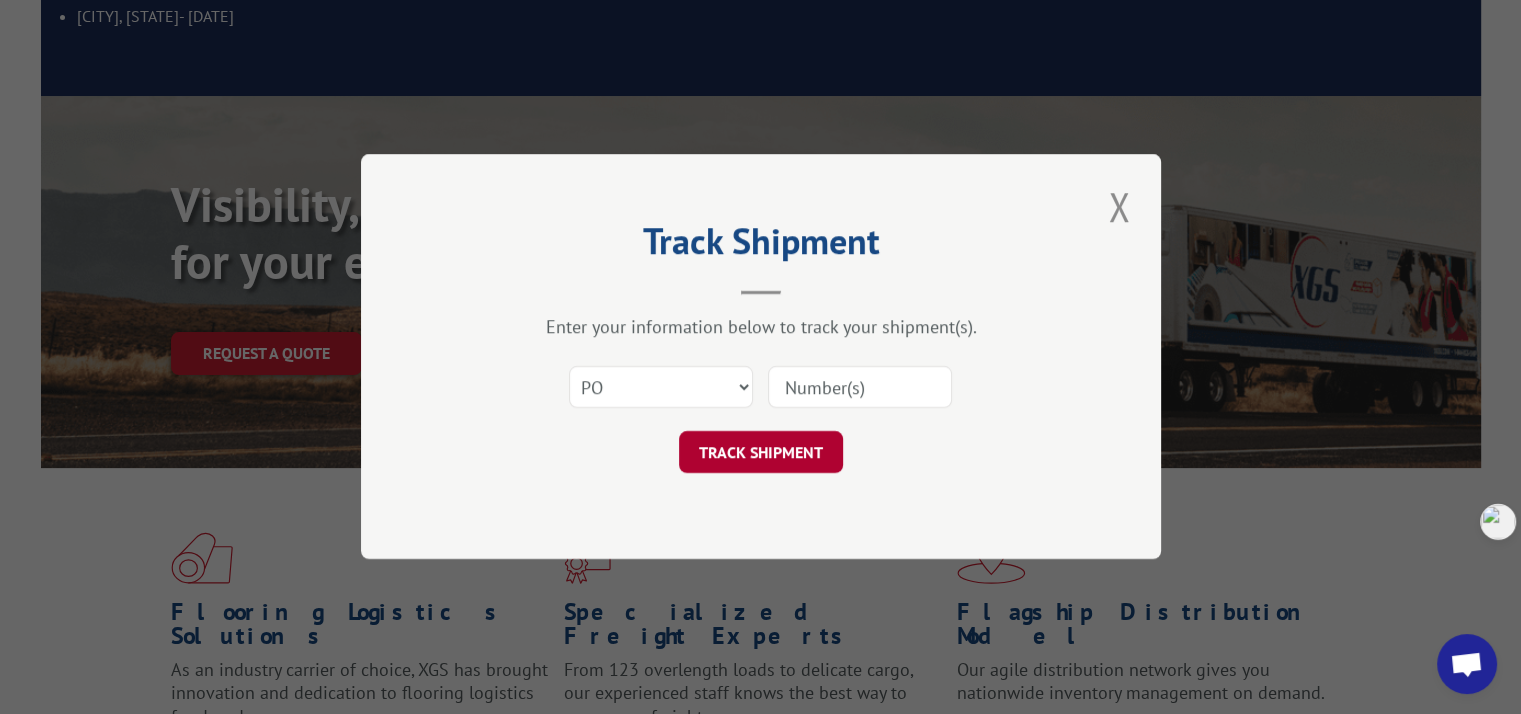 paste on "293204286" 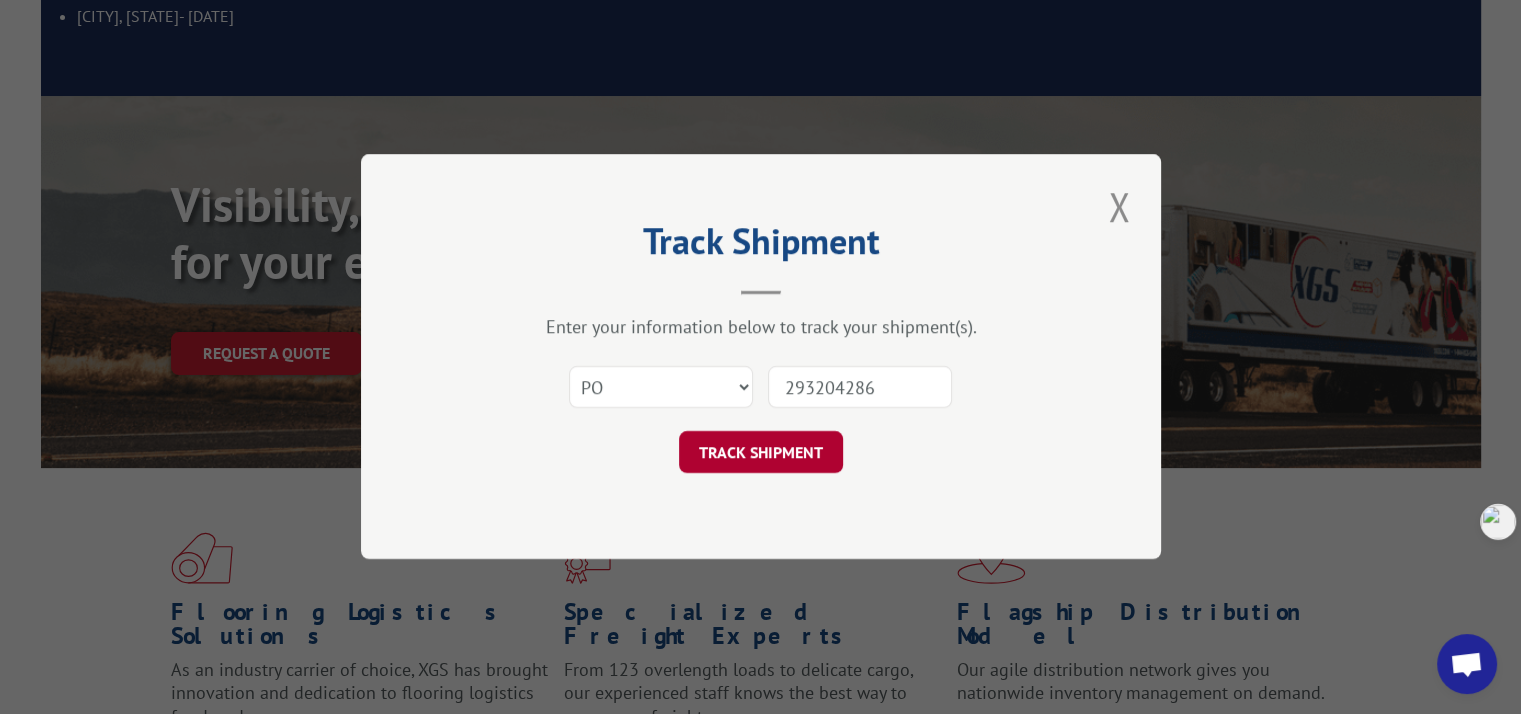 type on "293204286" 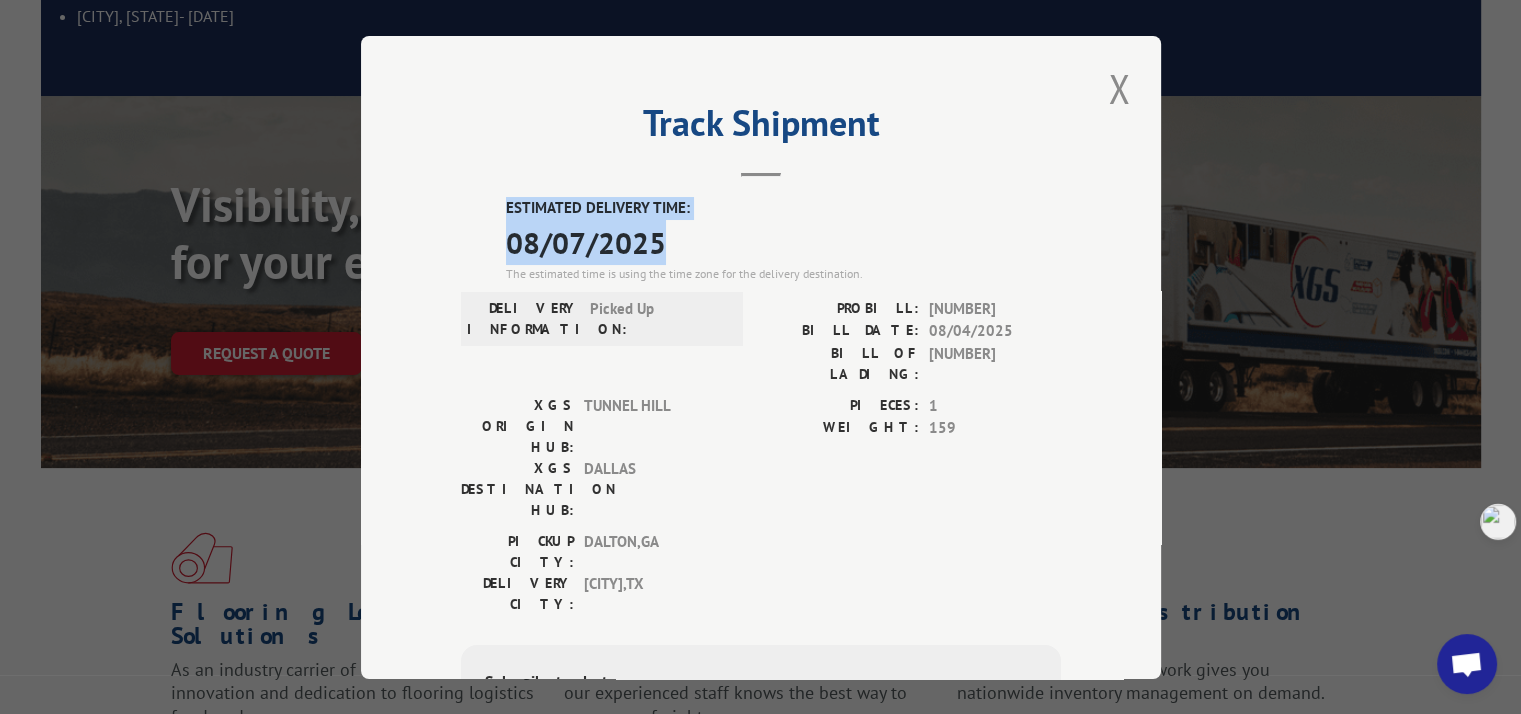 drag, startPoint x: 500, startPoint y: 207, endPoint x: 1316, endPoint y: 159, distance: 817.4105 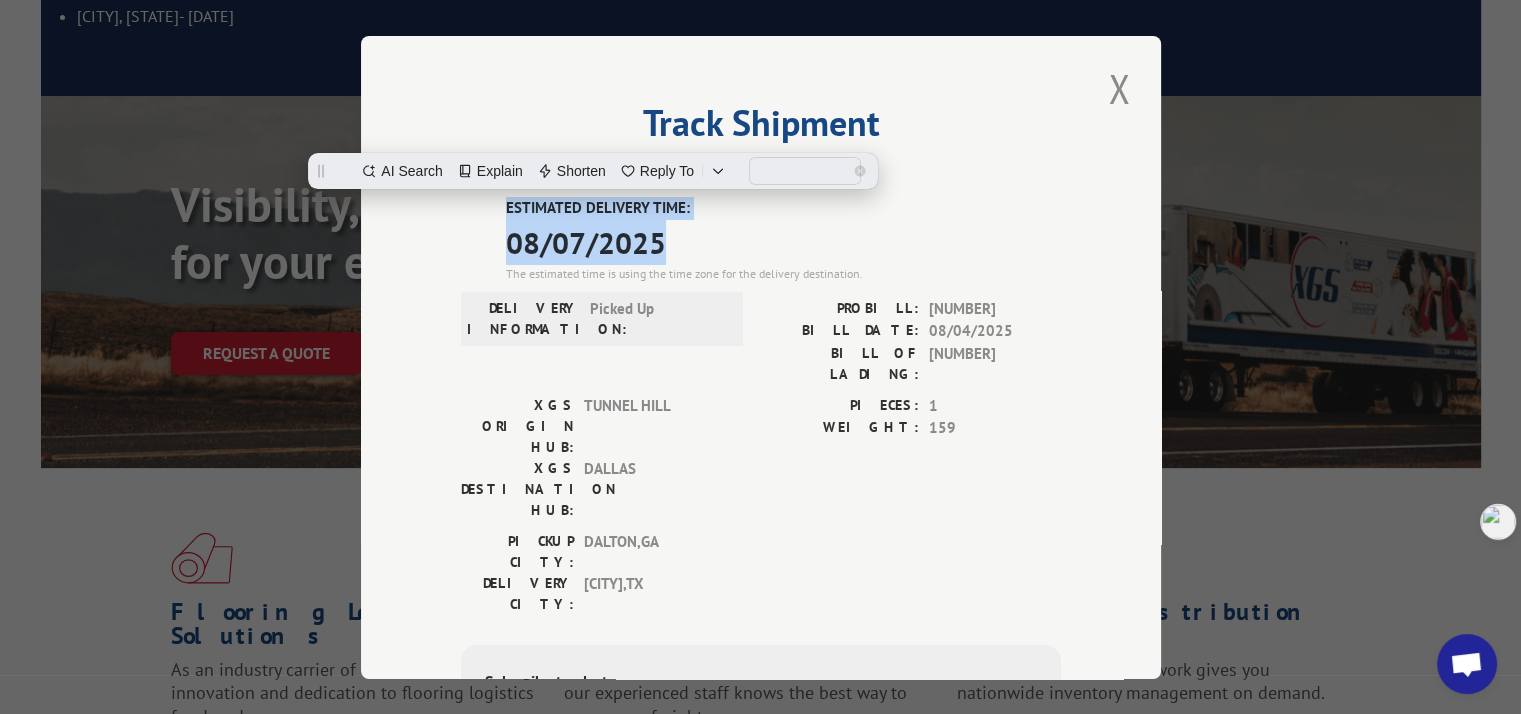 copy on "ESTIMATED DELIVERY TIME: 08/07/2025" 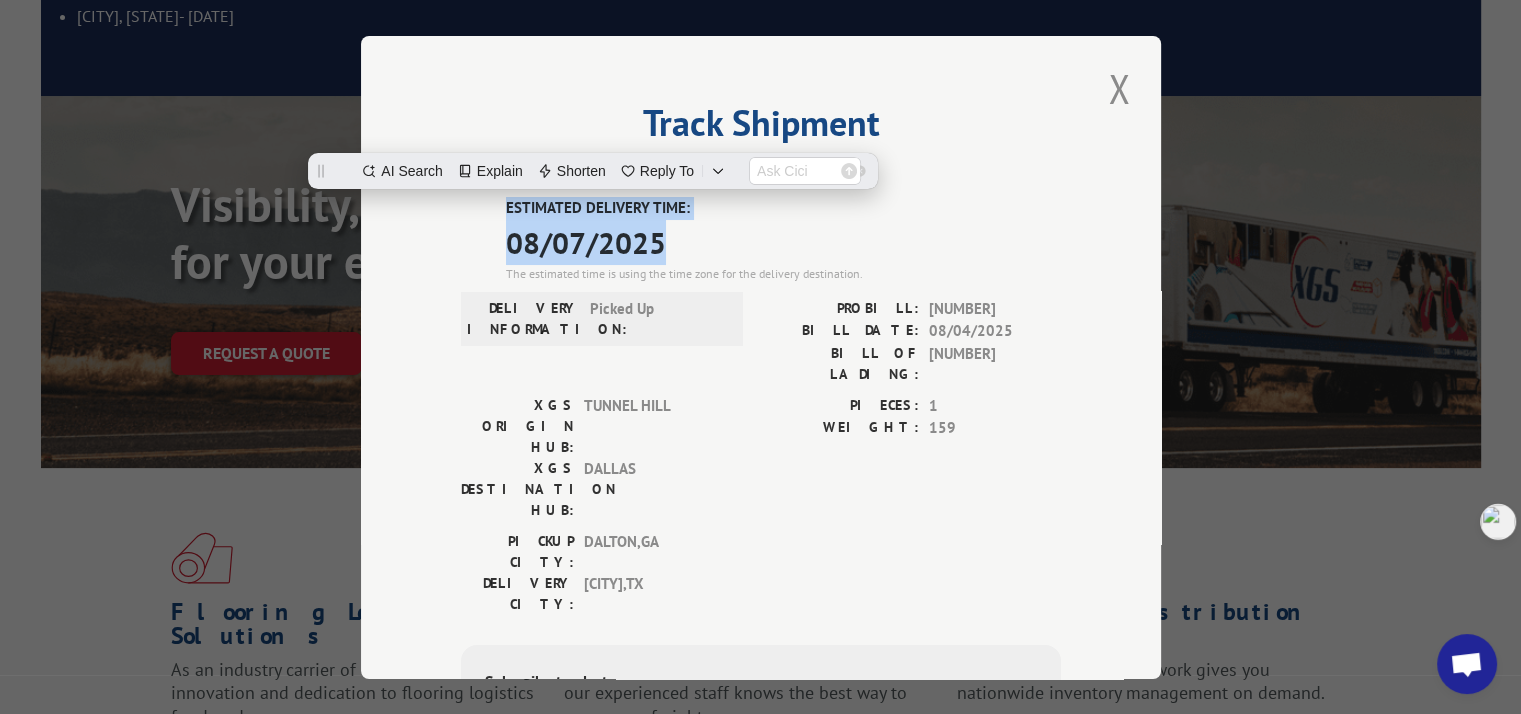 scroll, scrollTop: 0, scrollLeft: 0, axis: both 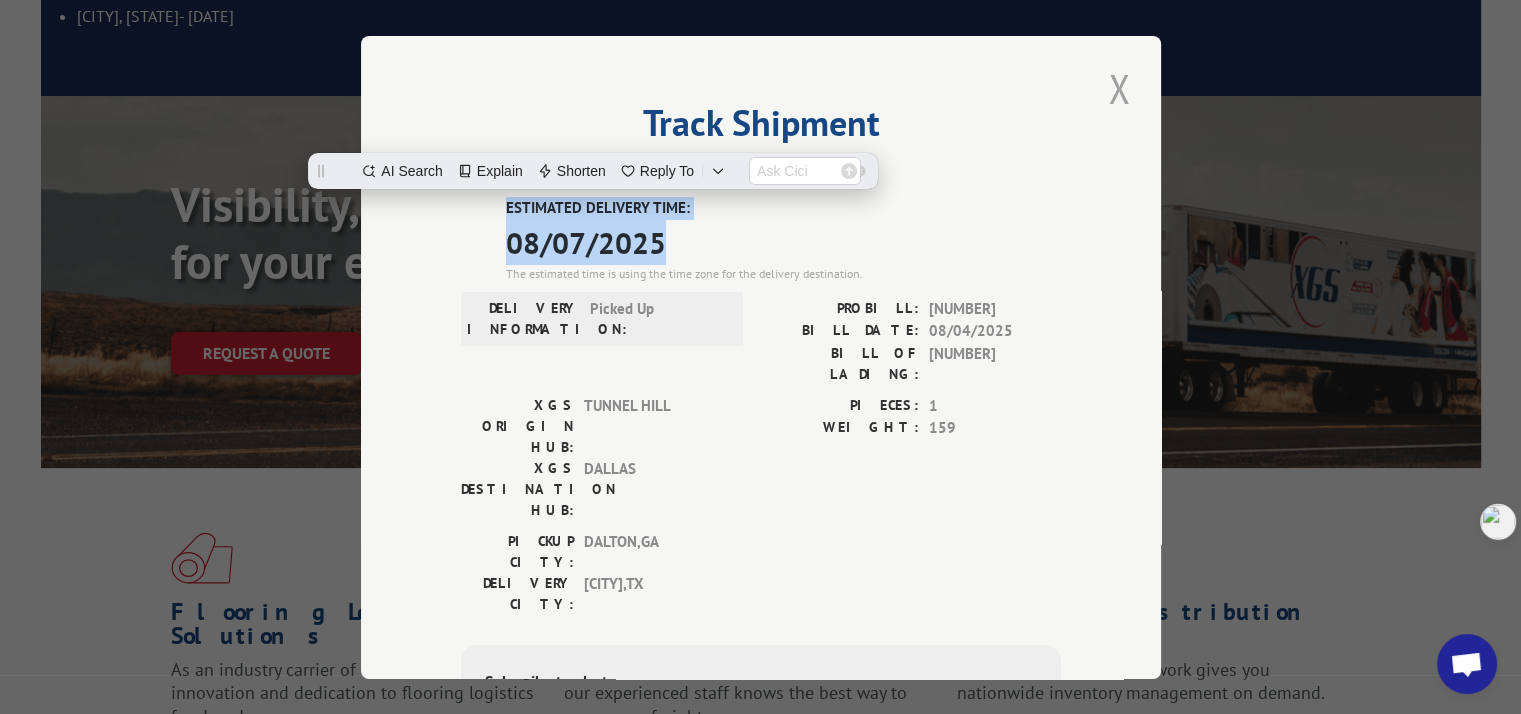 click at bounding box center (1119, 88) 